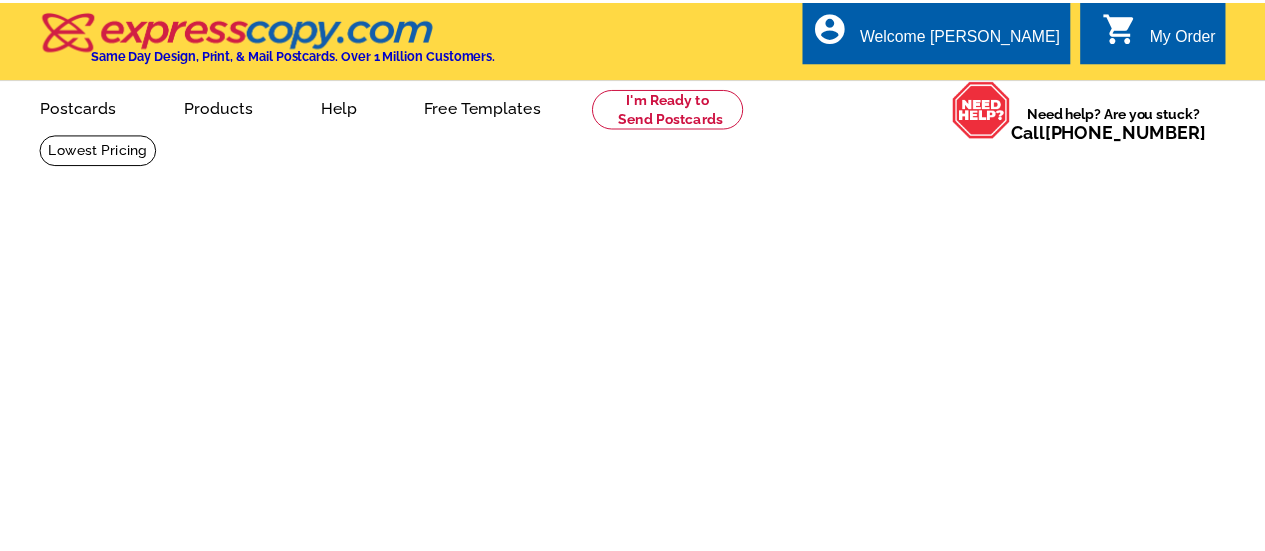 scroll, scrollTop: 0, scrollLeft: 0, axis: both 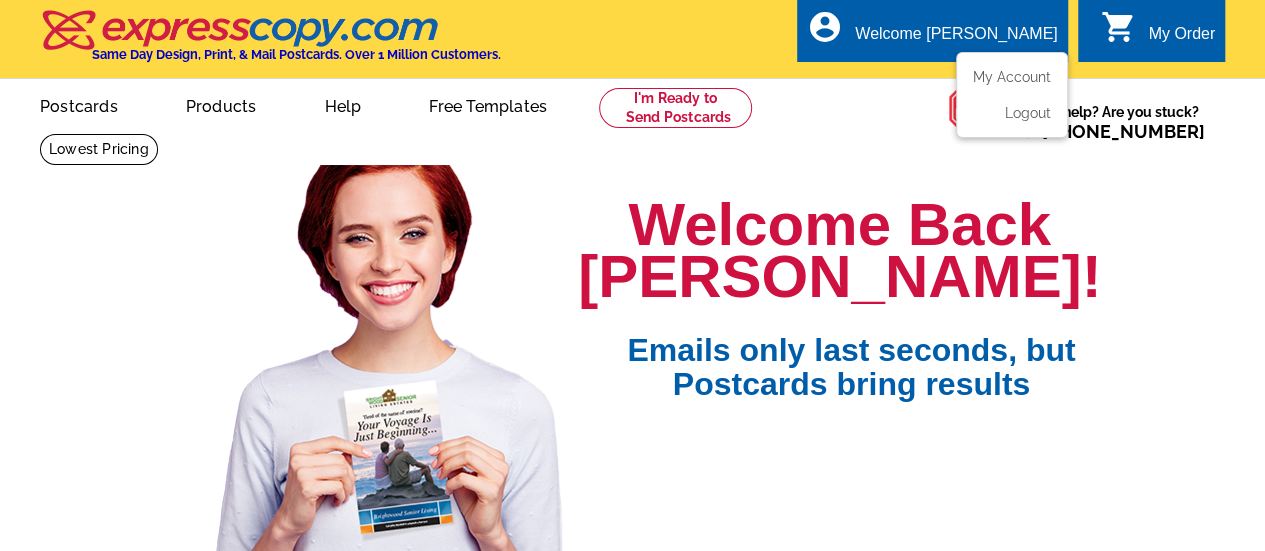 click on "Welcome [PERSON_NAME]" at bounding box center (956, 39) 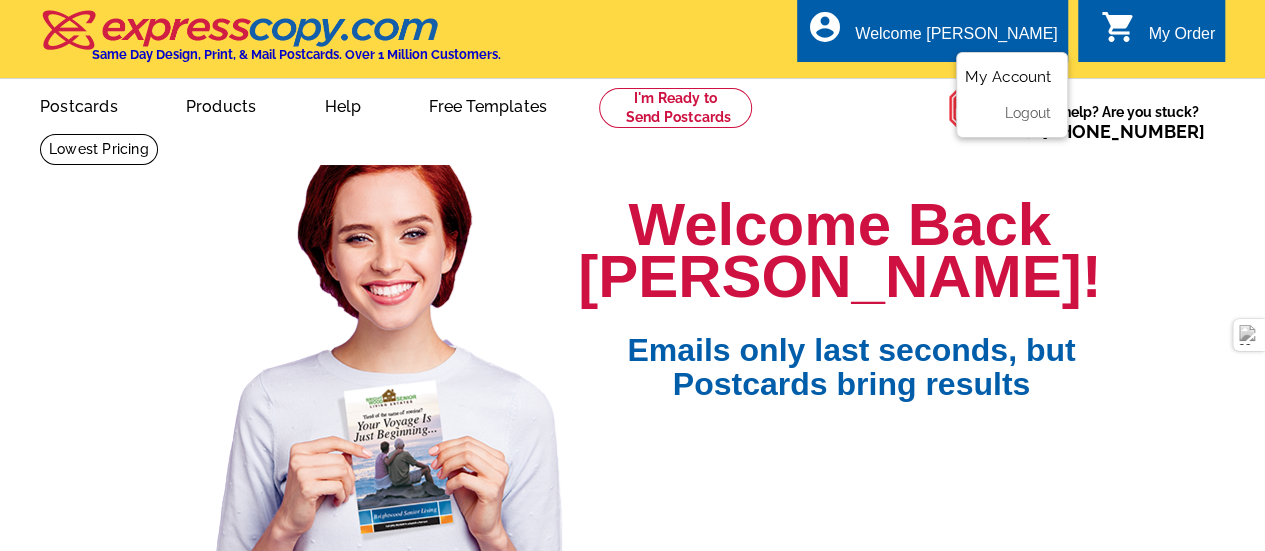 click on "My Account" at bounding box center (1008, 77) 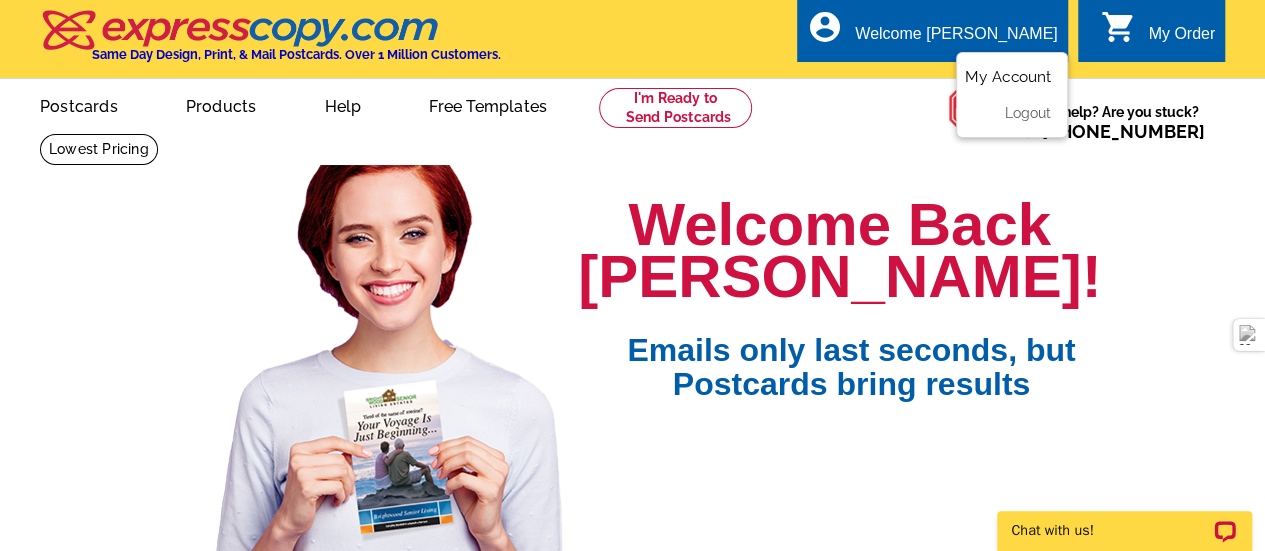 scroll, scrollTop: 0, scrollLeft: 0, axis: both 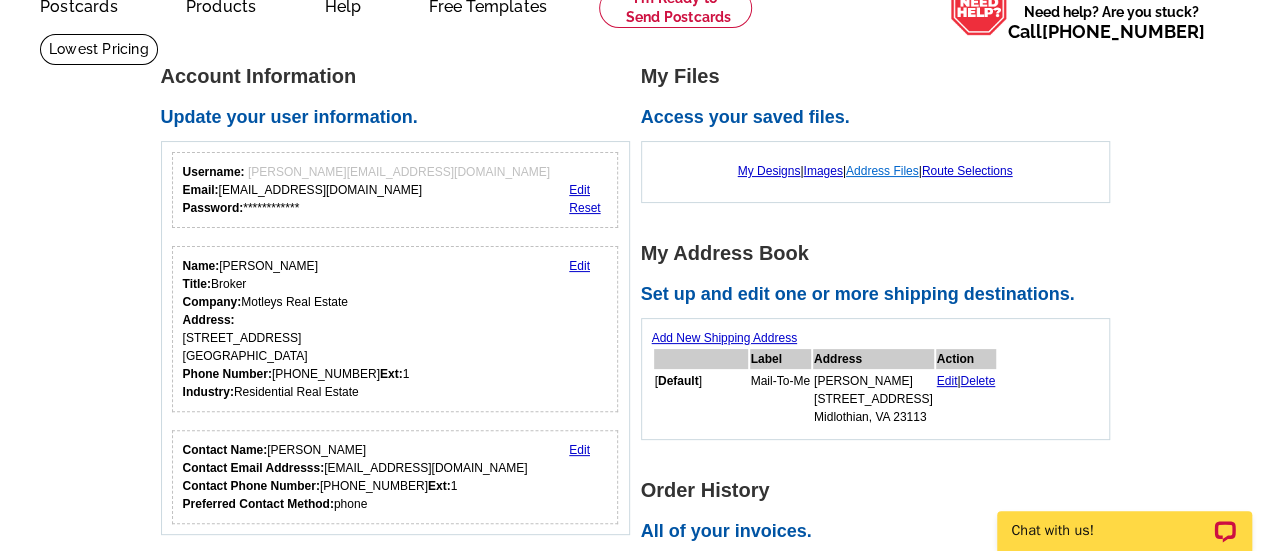 click on "Address Files" at bounding box center [882, 171] 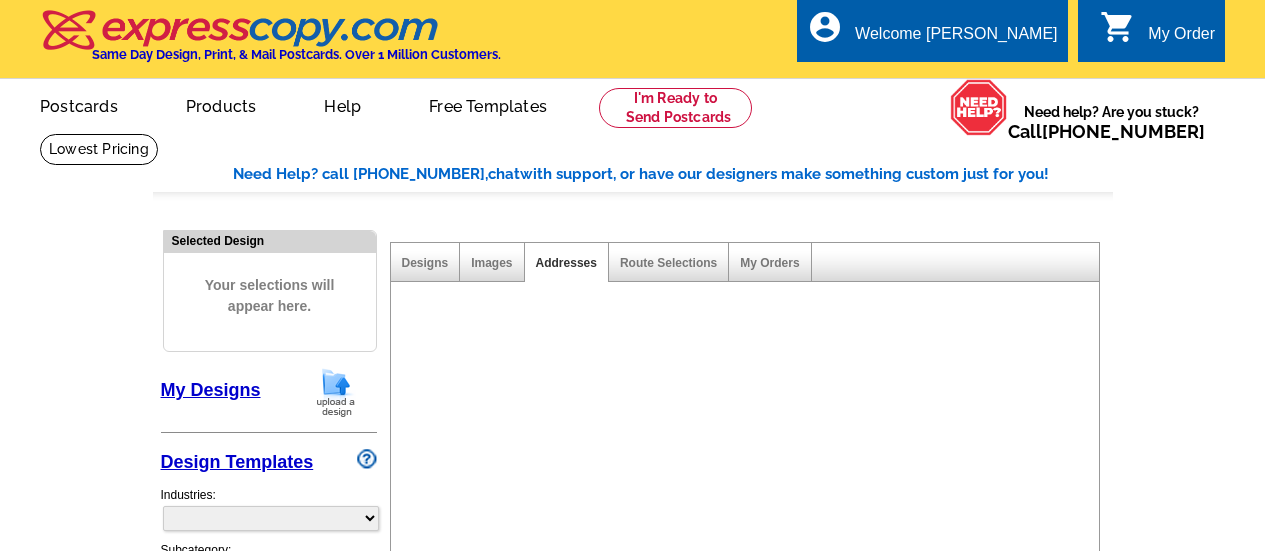 scroll, scrollTop: 0, scrollLeft: 0, axis: both 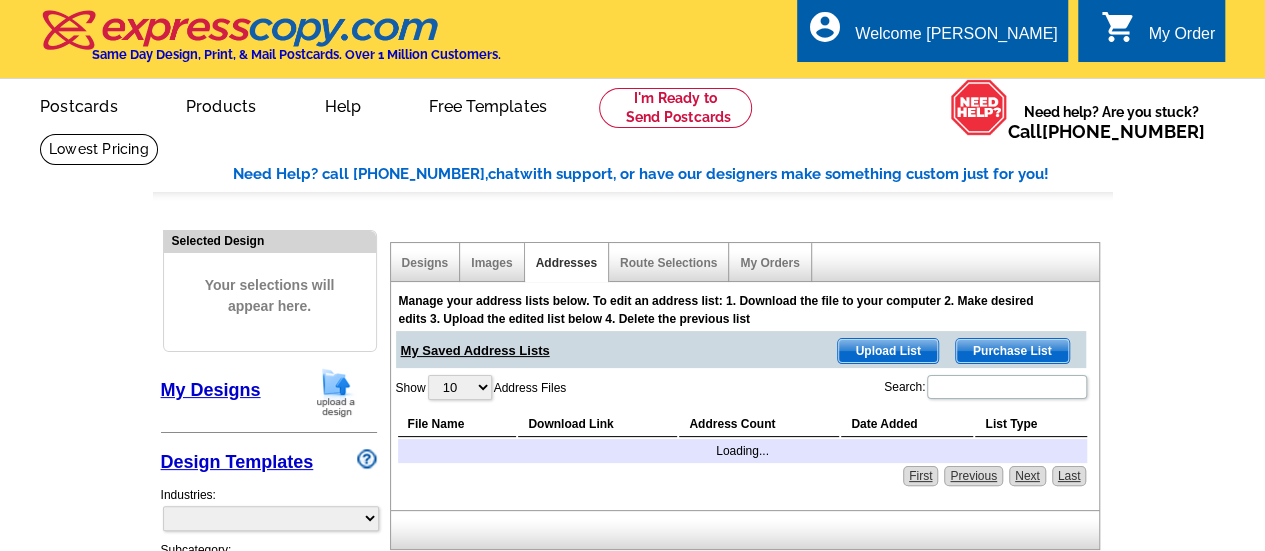 select on "785" 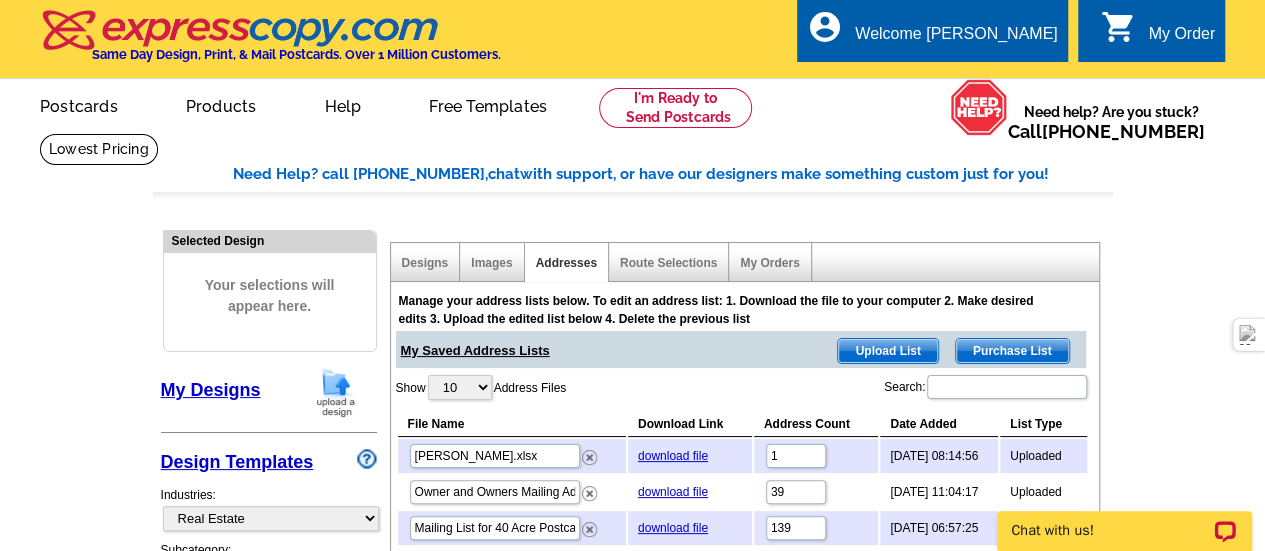 scroll, scrollTop: 0, scrollLeft: 0, axis: both 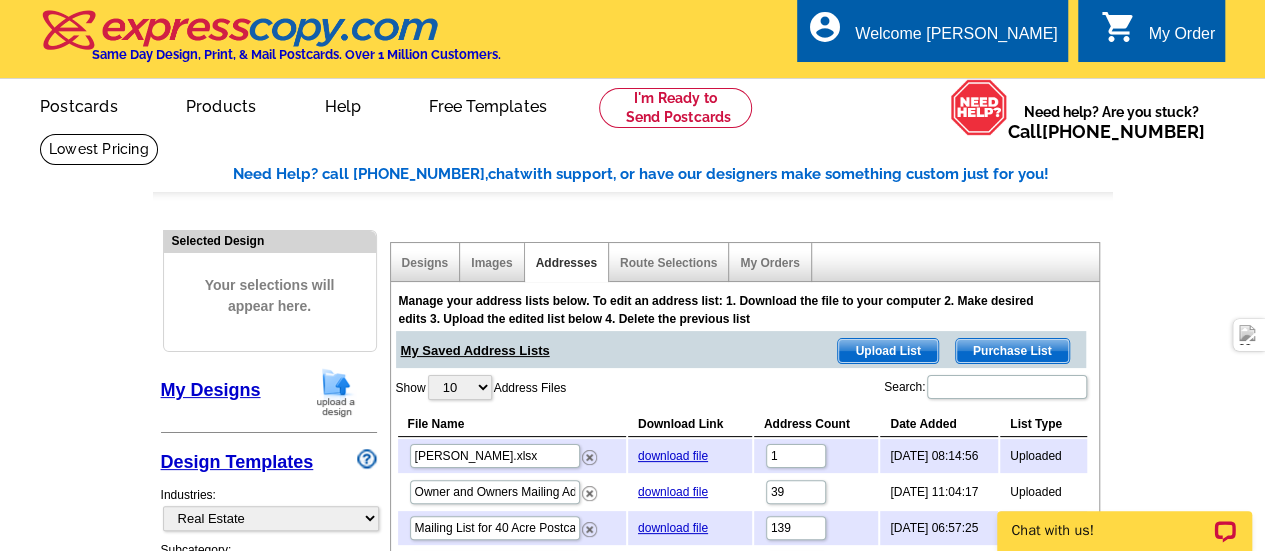 click on "Upload List" at bounding box center [887, 351] 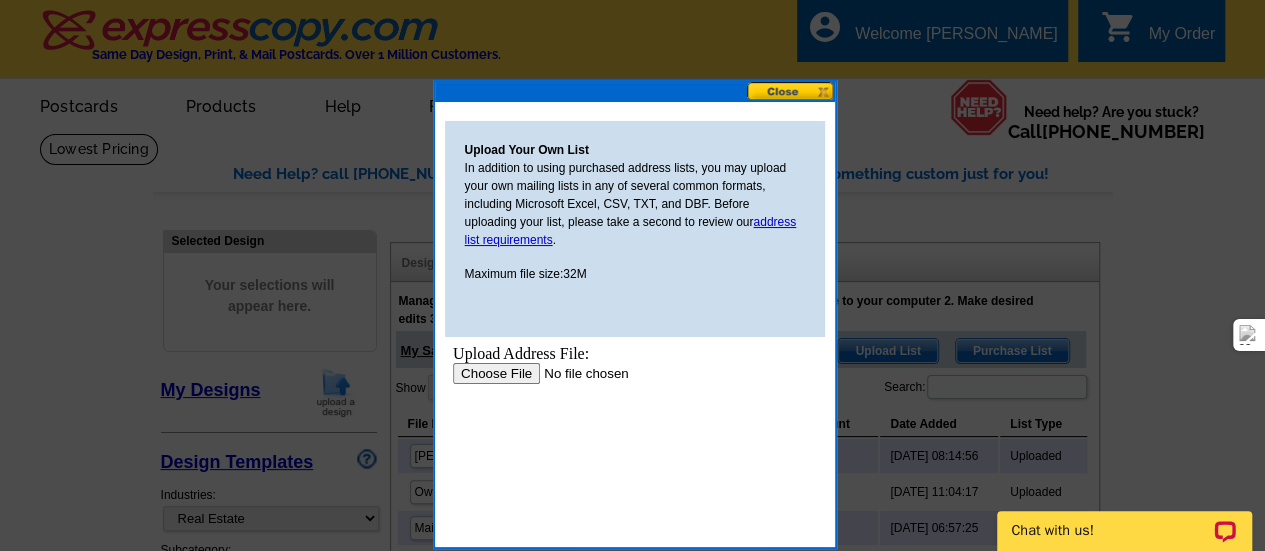 scroll, scrollTop: 0, scrollLeft: 0, axis: both 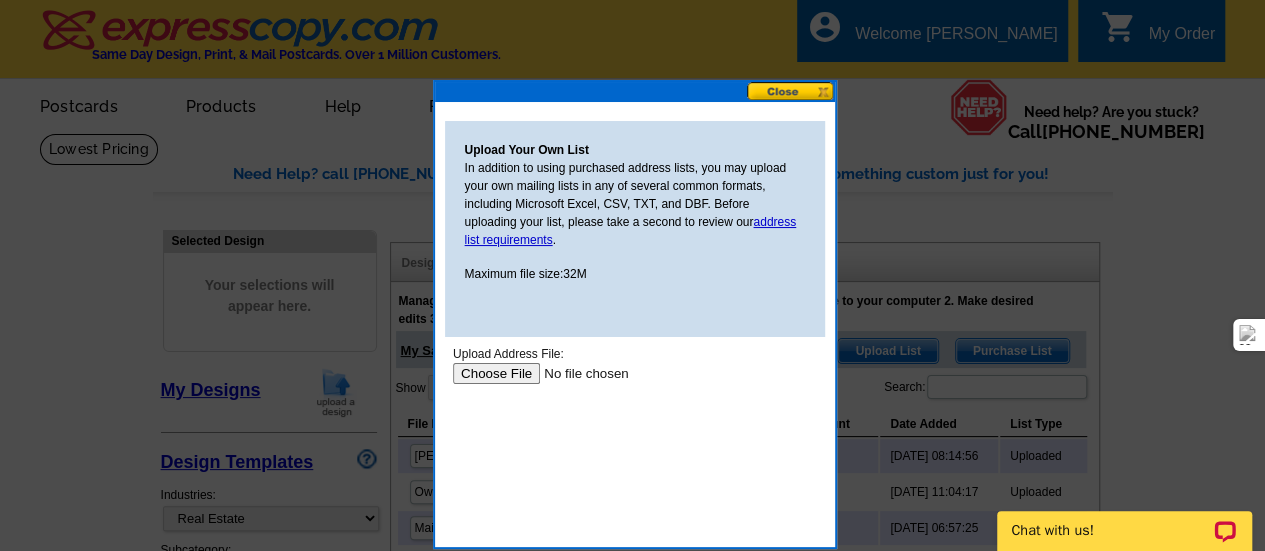 click at bounding box center [578, 373] 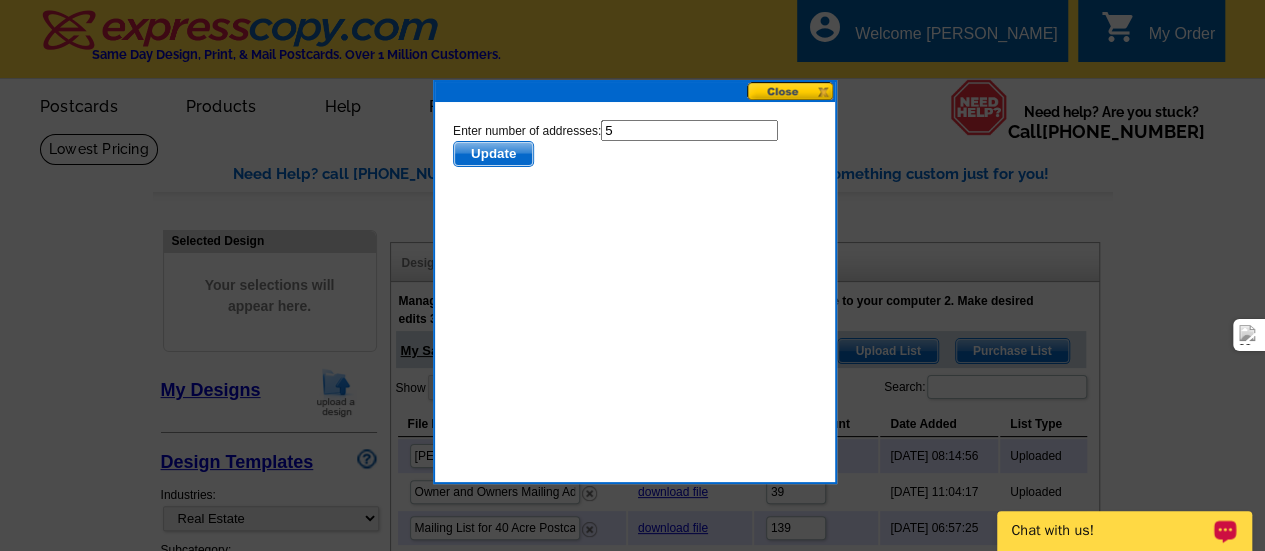 scroll, scrollTop: 0, scrollLeft: 0, axis: both 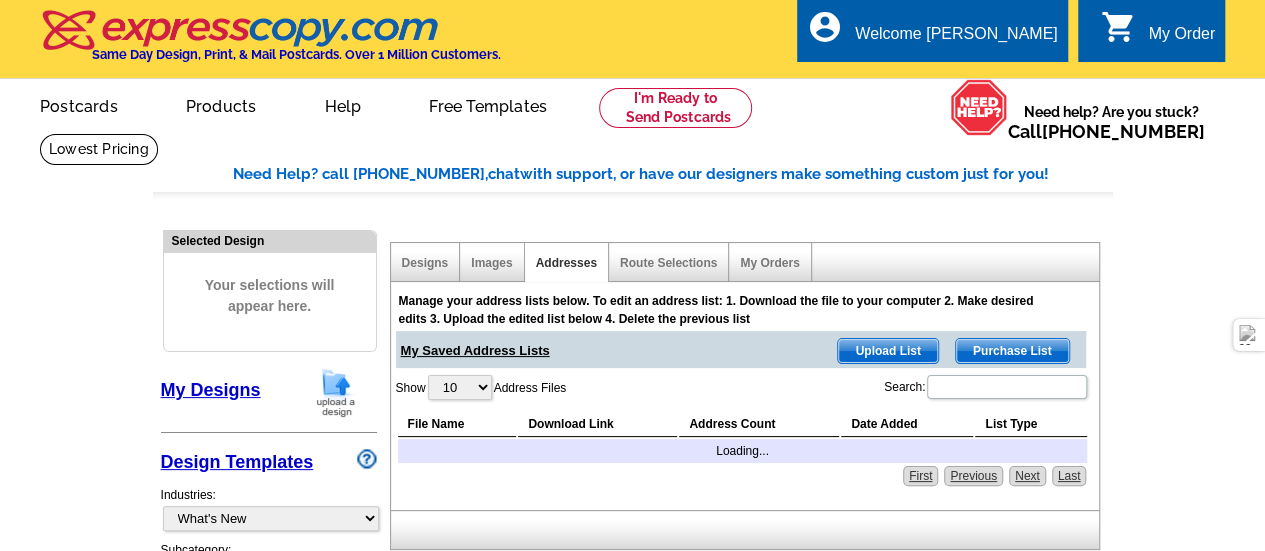 select on "785" 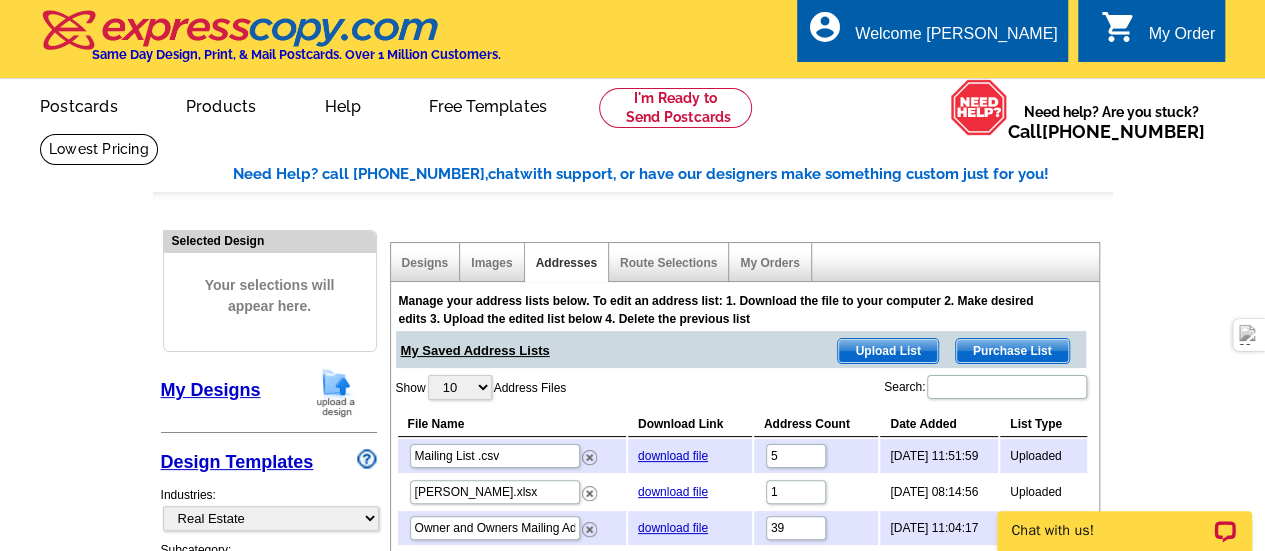 scroll, scrollTop: 0, scrollLeft: 0, axis: both 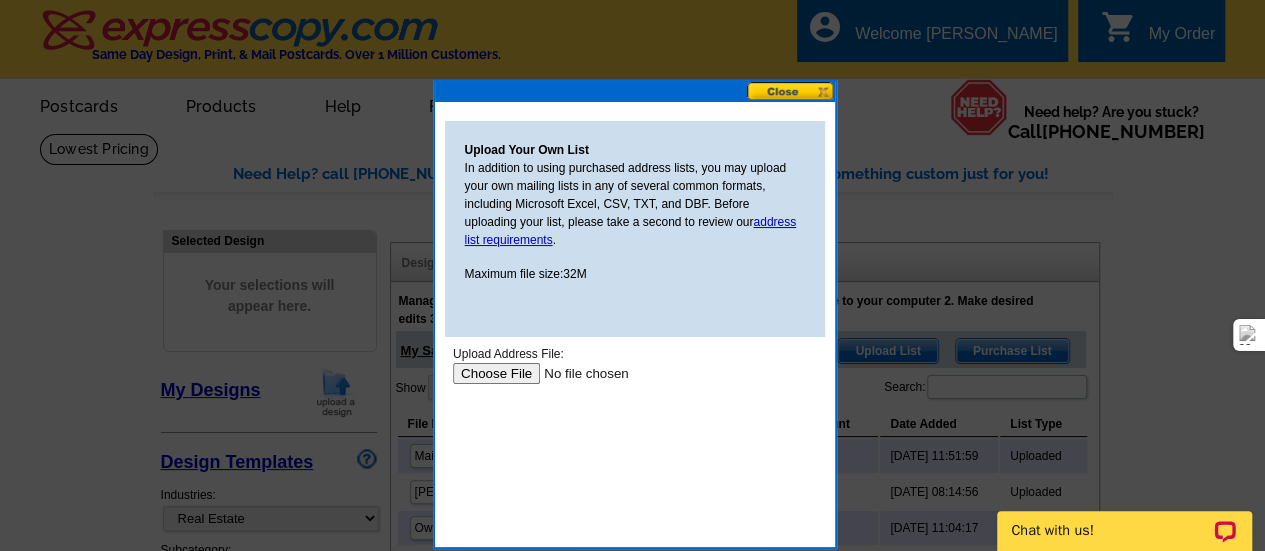 click at bounding box center (578, 373) 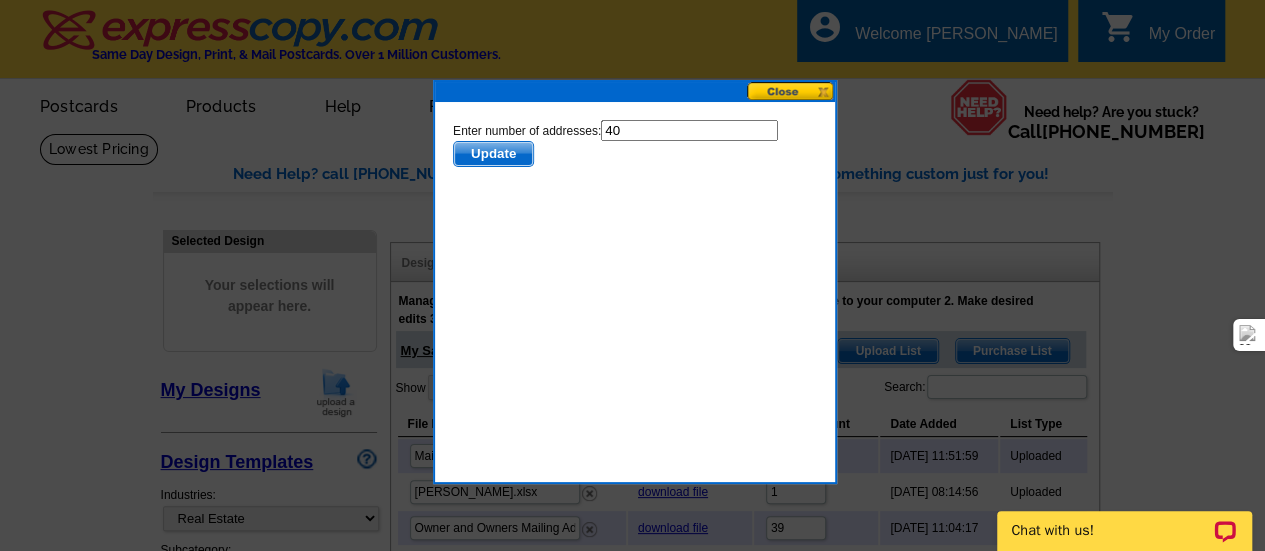 scroll, scrollTop: 0, scrollLeft: 0, axis: both 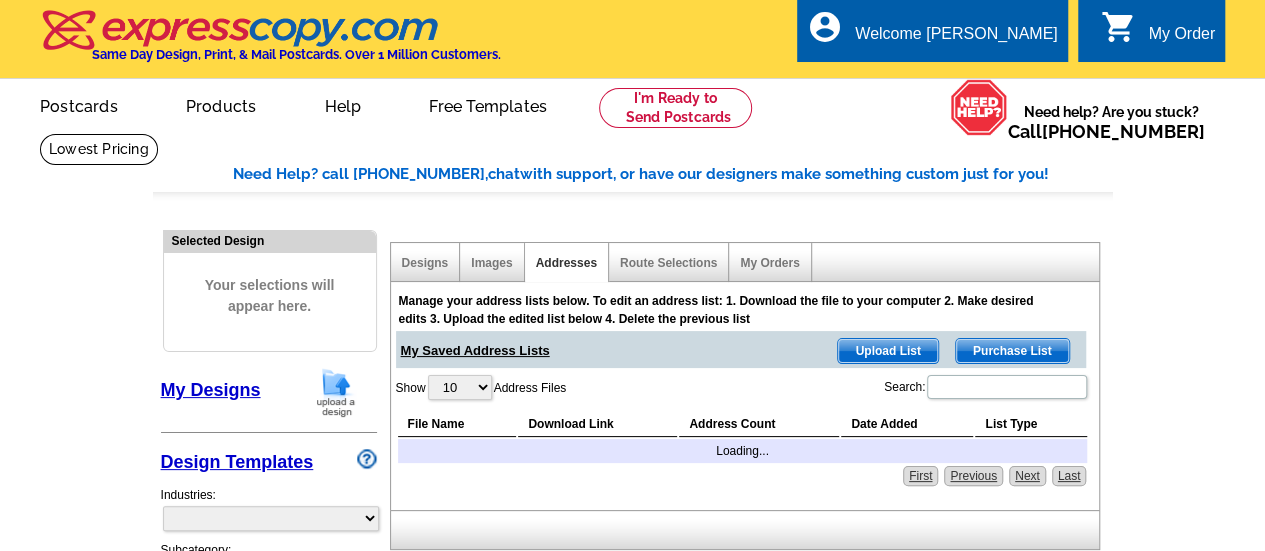 select on "785" 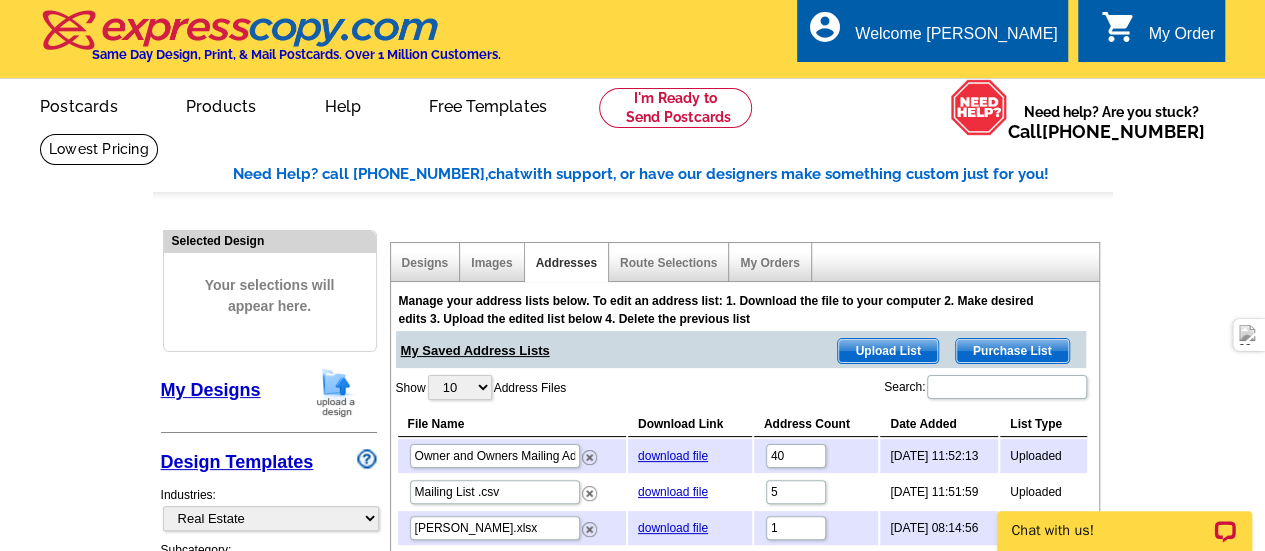 scroll, scrollTop: 0, scrollLeft: 0, axis: both 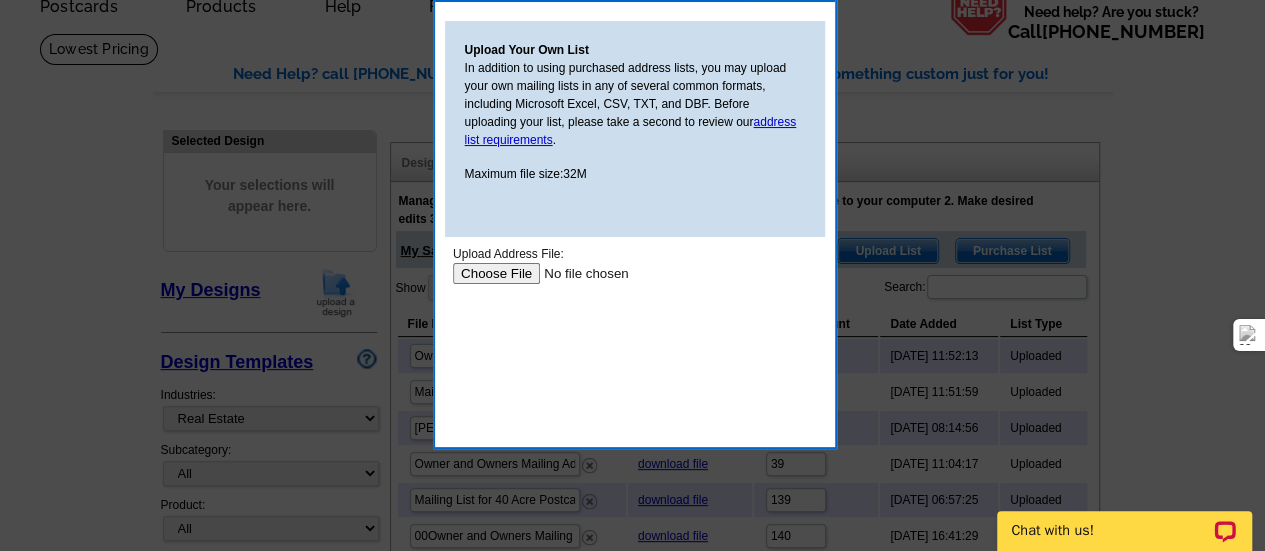 click at bounding box center [578, 273] 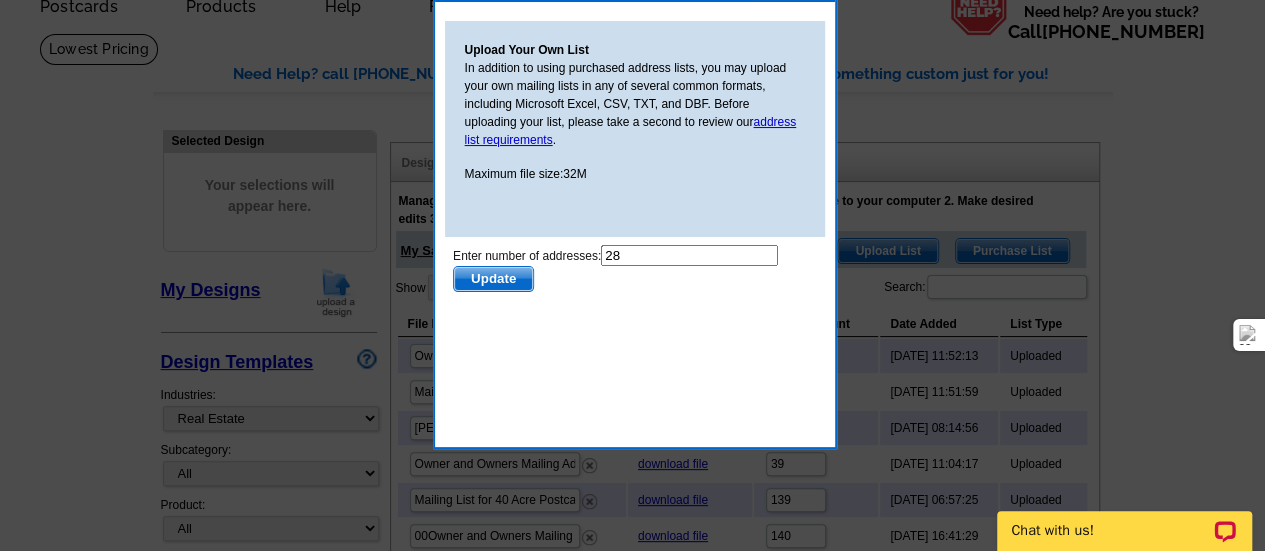 scroll, scrollTop: 0, scrollLeft: 0, axis: both 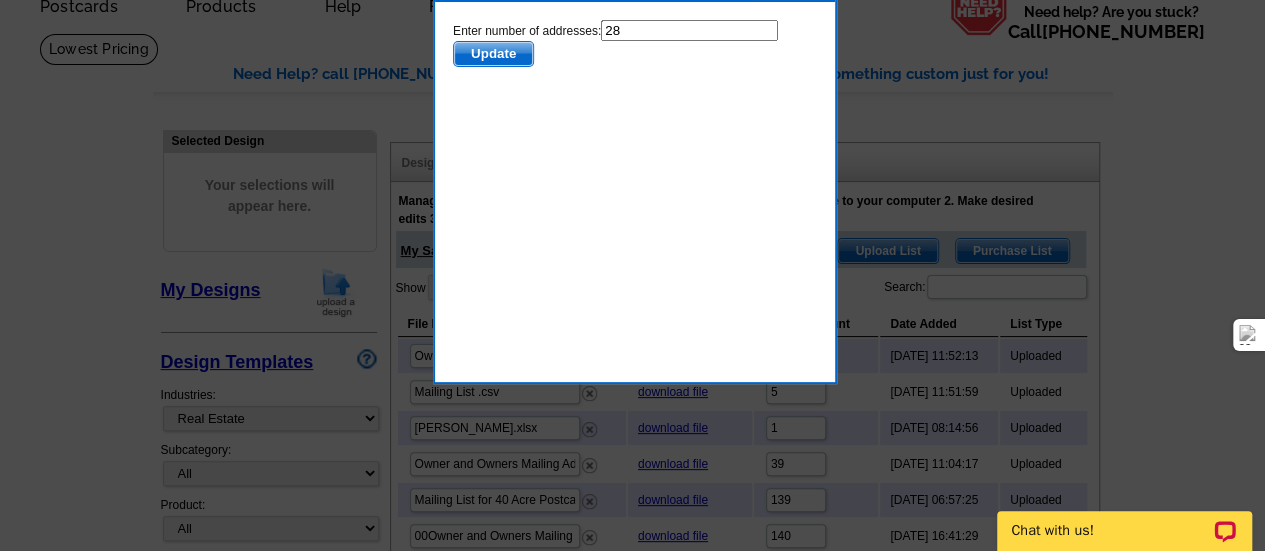 click on "Update" at bounding box center (492, 54) 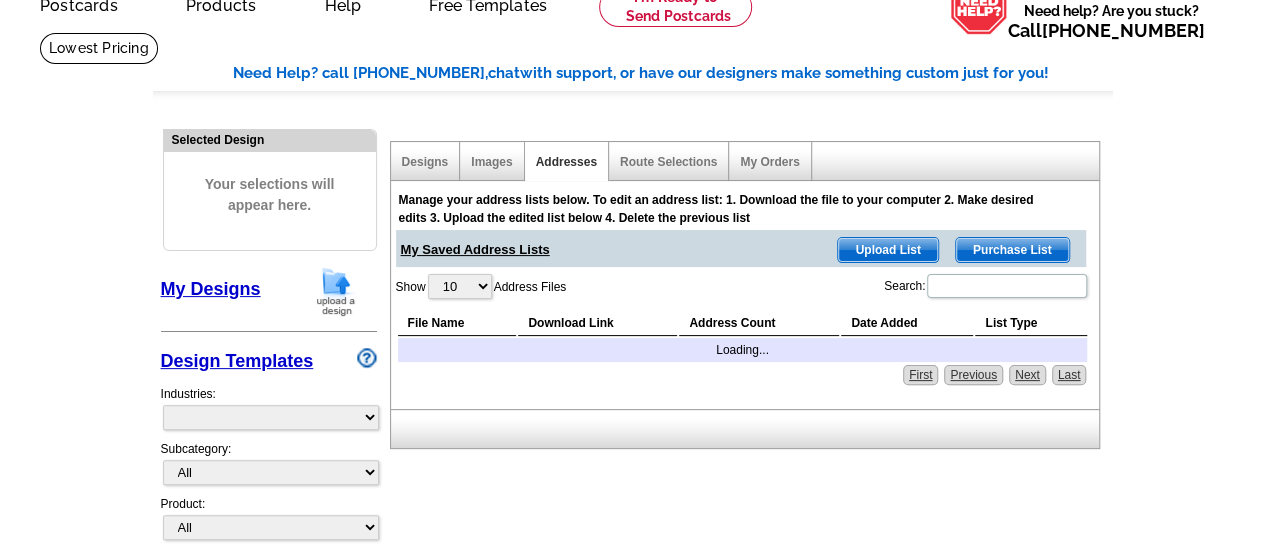 select on "785" 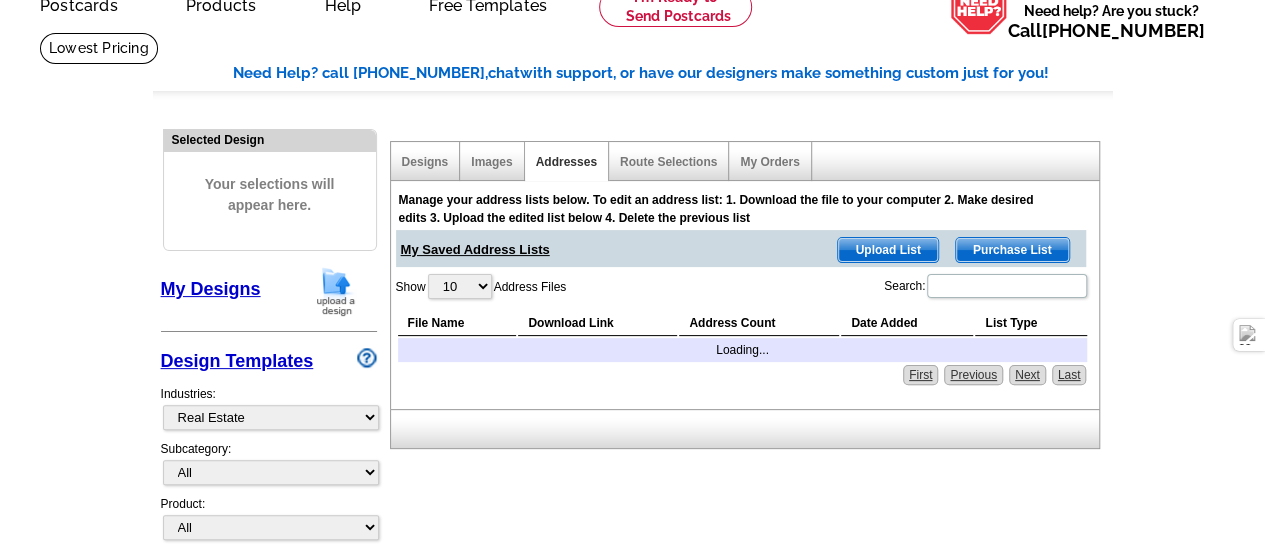 scroll, scrollTop: 100, scrollLeft: 0, axis: vertical 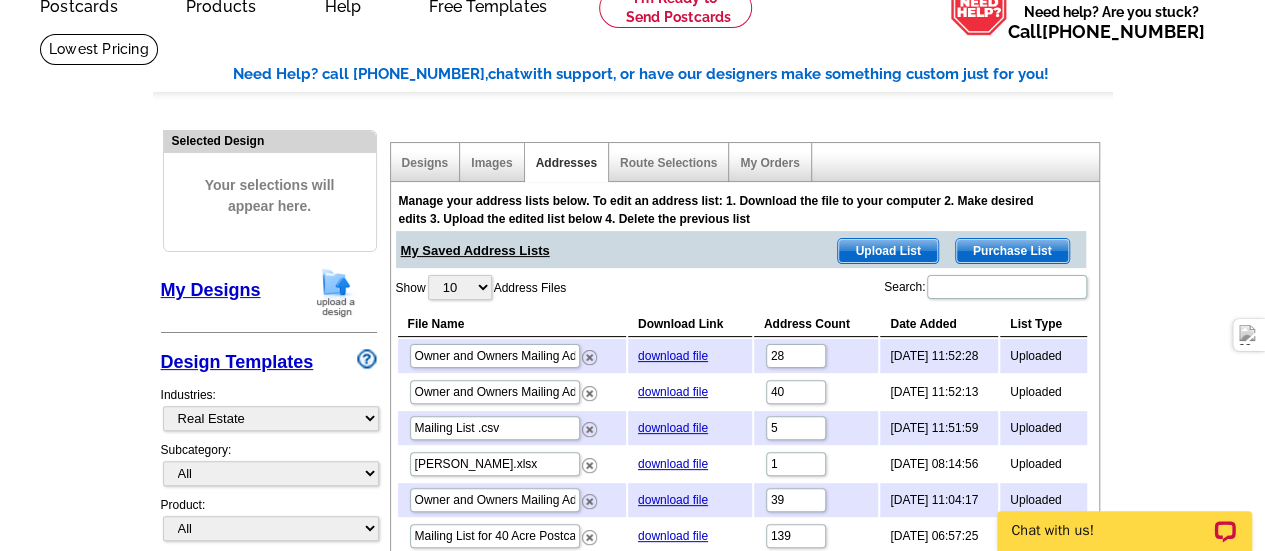 click on "Upload List" at bounding box center (887, 251) 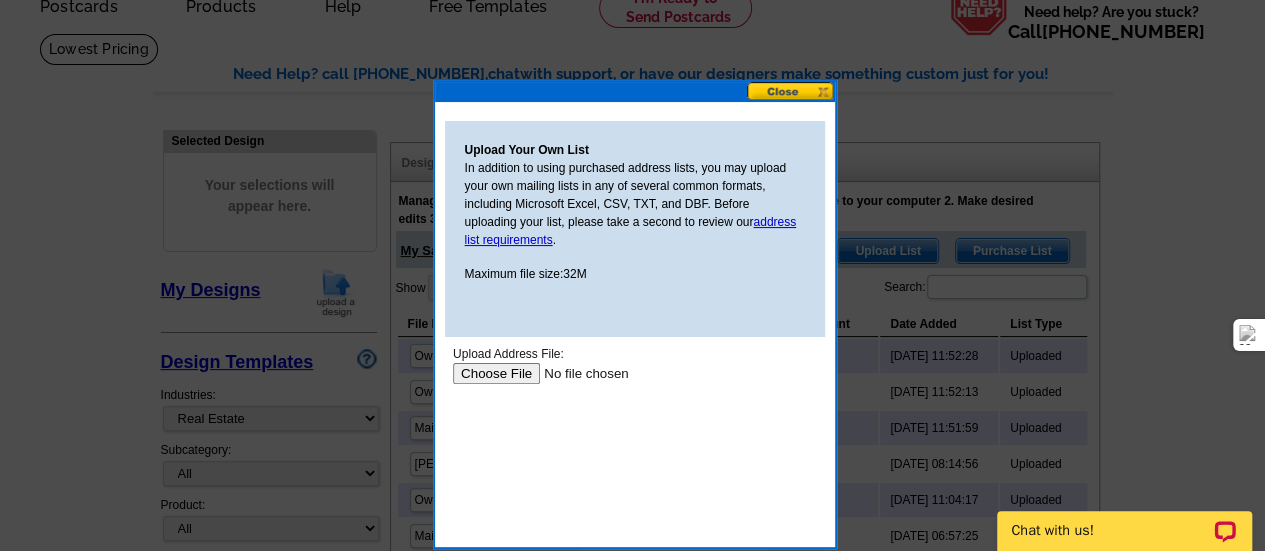 scroll, scrollTop: 0, scrollLeft: 0, axis: both 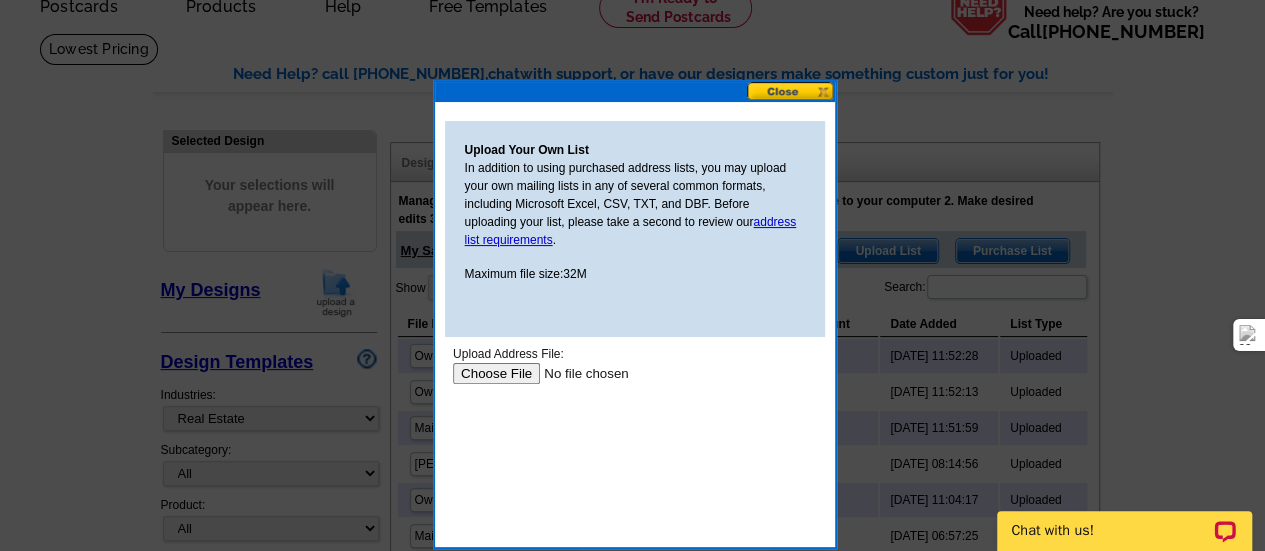 click at bounding box center [578, 373] 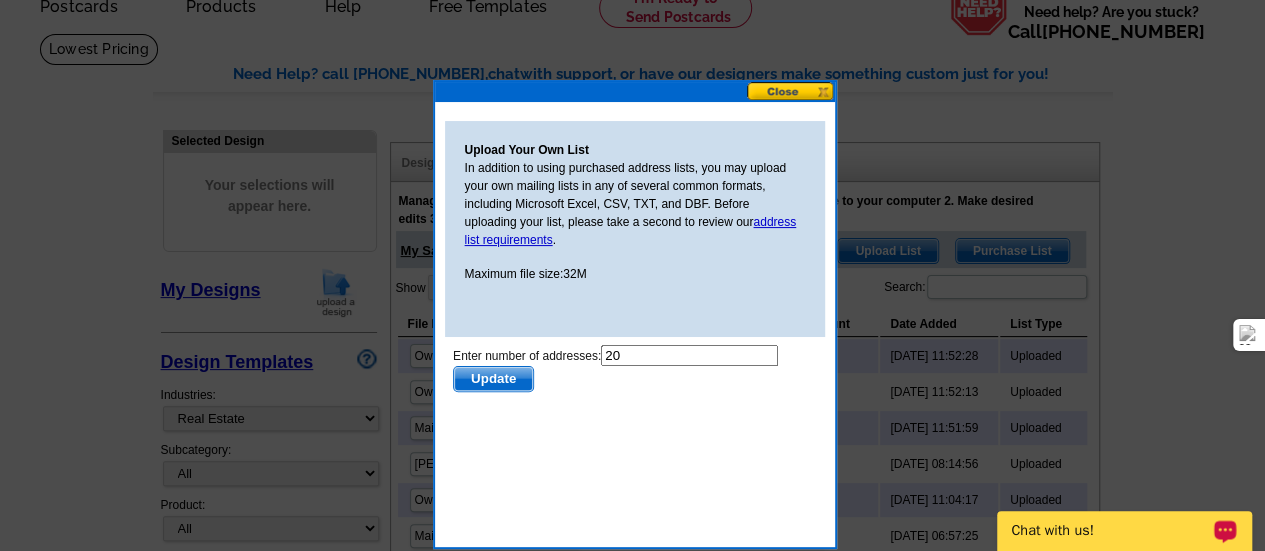 scroll, scrollTop: 0, scrollLeft: 0, axis: both 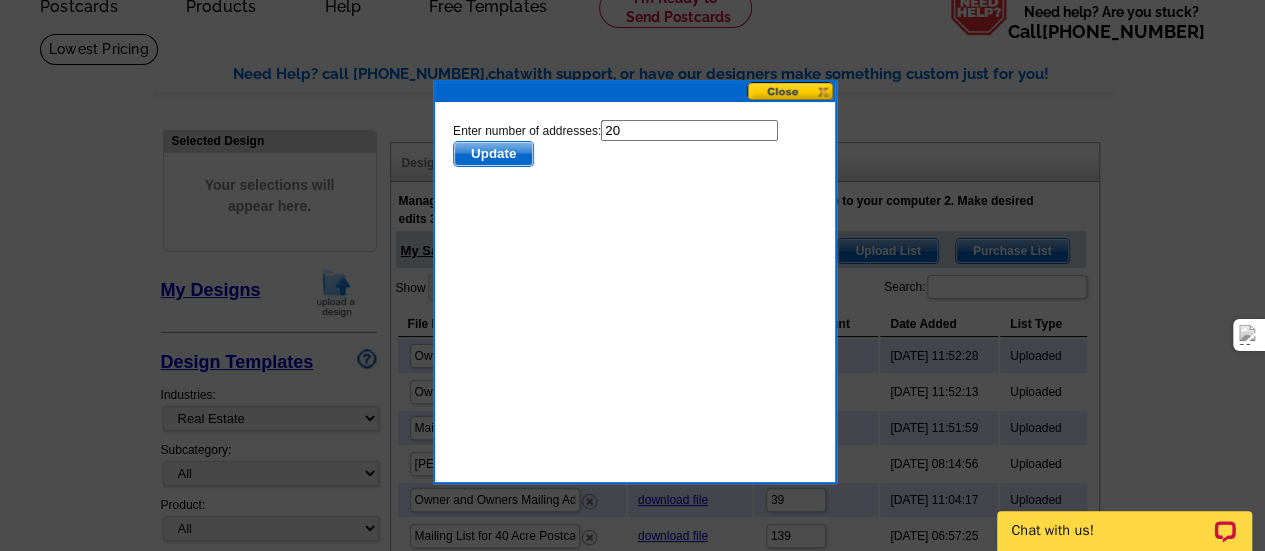 click on "Update" at bounding box center (492, 154) 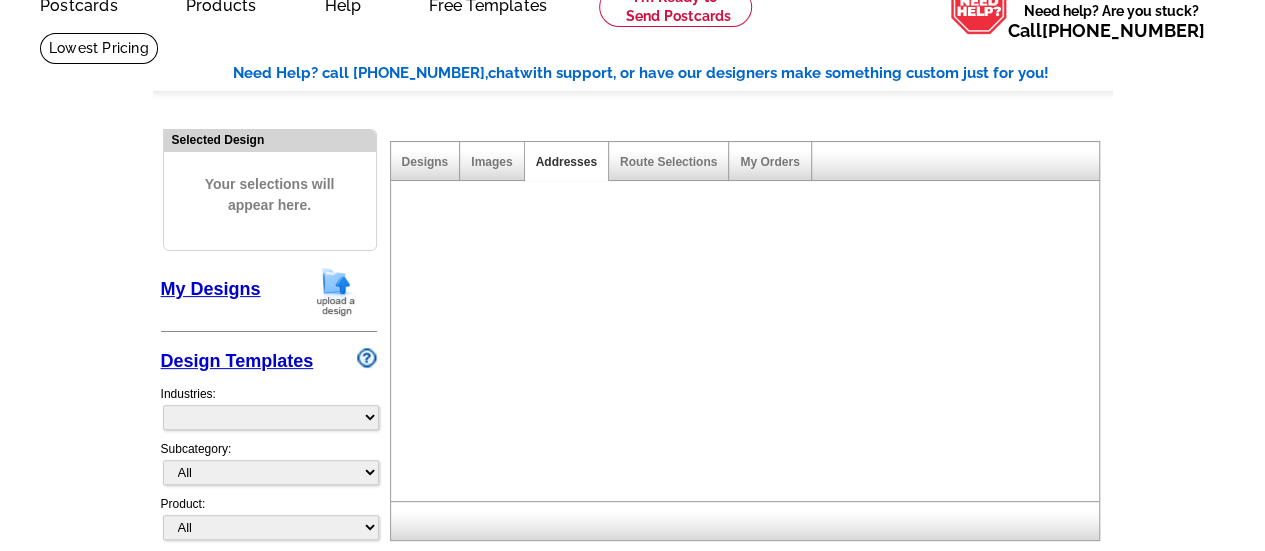 select on "785" 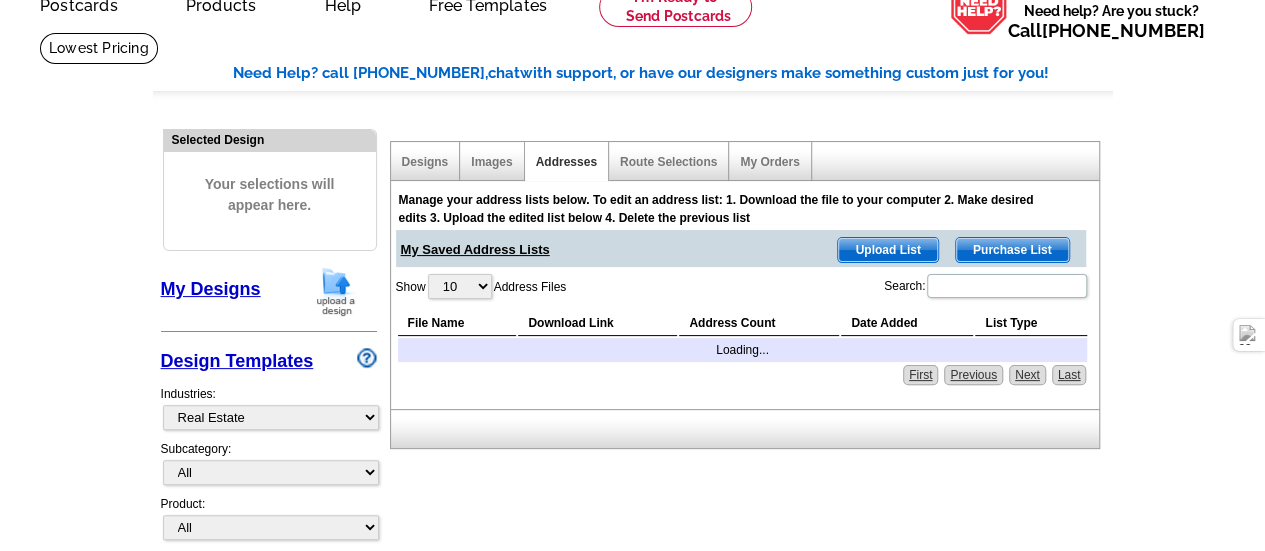 scroll, scrollTop: 100, scrollLeft: 0, axis: vertical 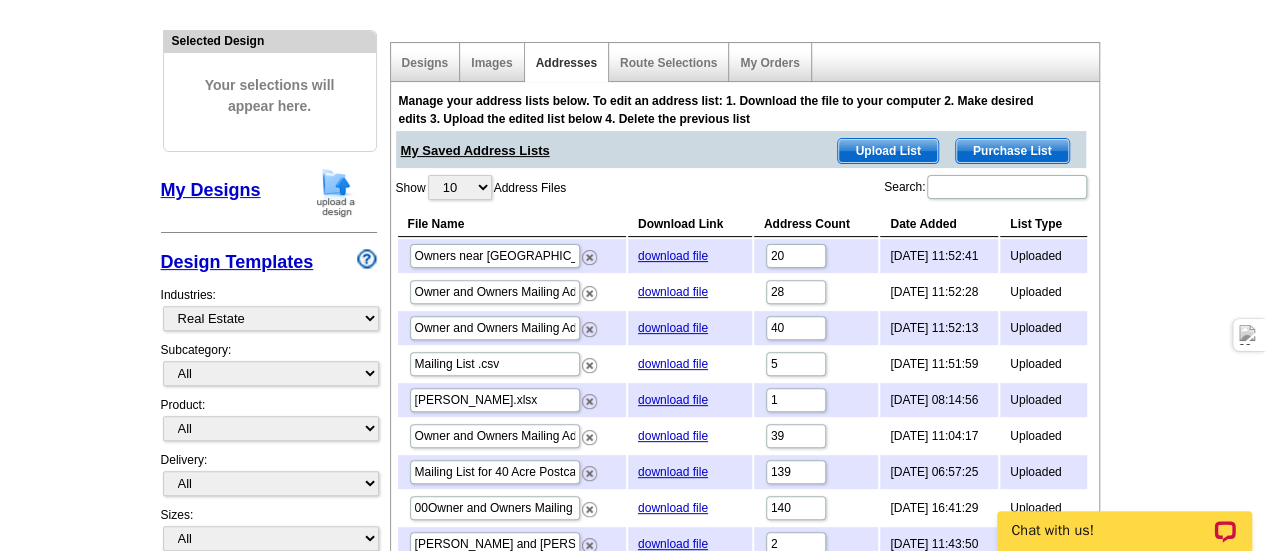 click on "Upload List" at bounding box center (887, 151) 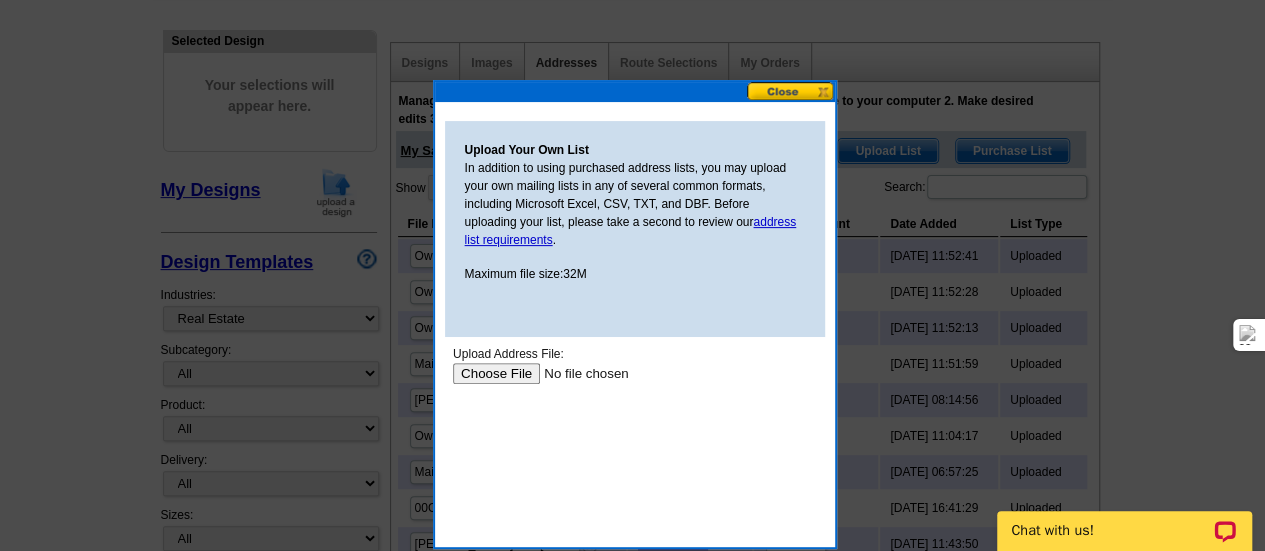scroll, scrollTop: 0, scrollLeft: 0, axis: both 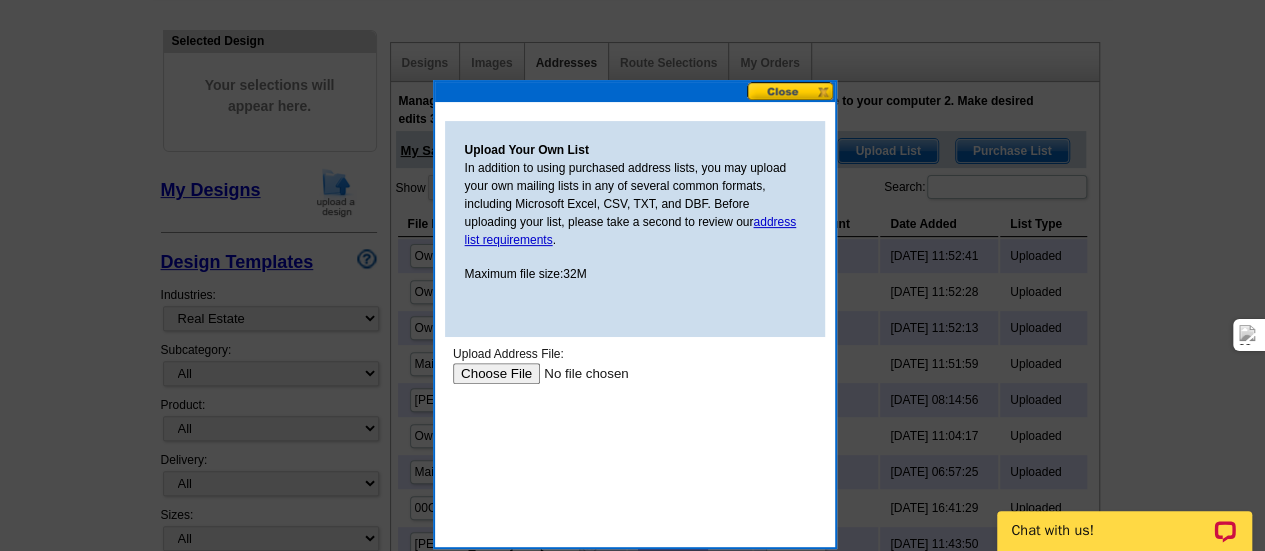 click at bounding box center (578, 373) 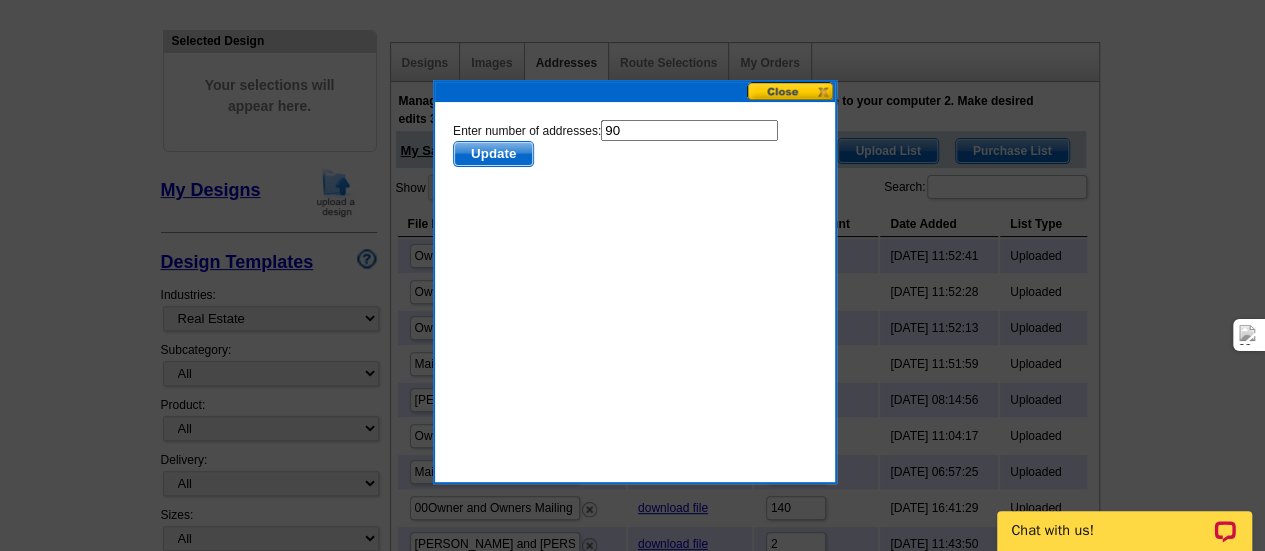 scroll, scrollTop: 0, scrollLeft: 0, axis: both 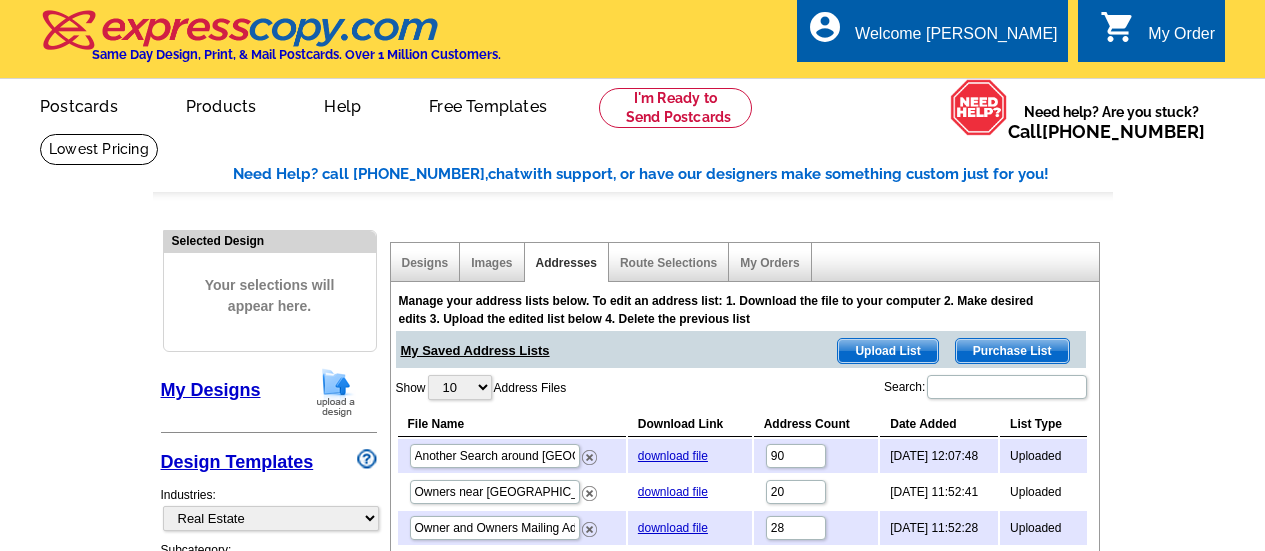 select on "785" 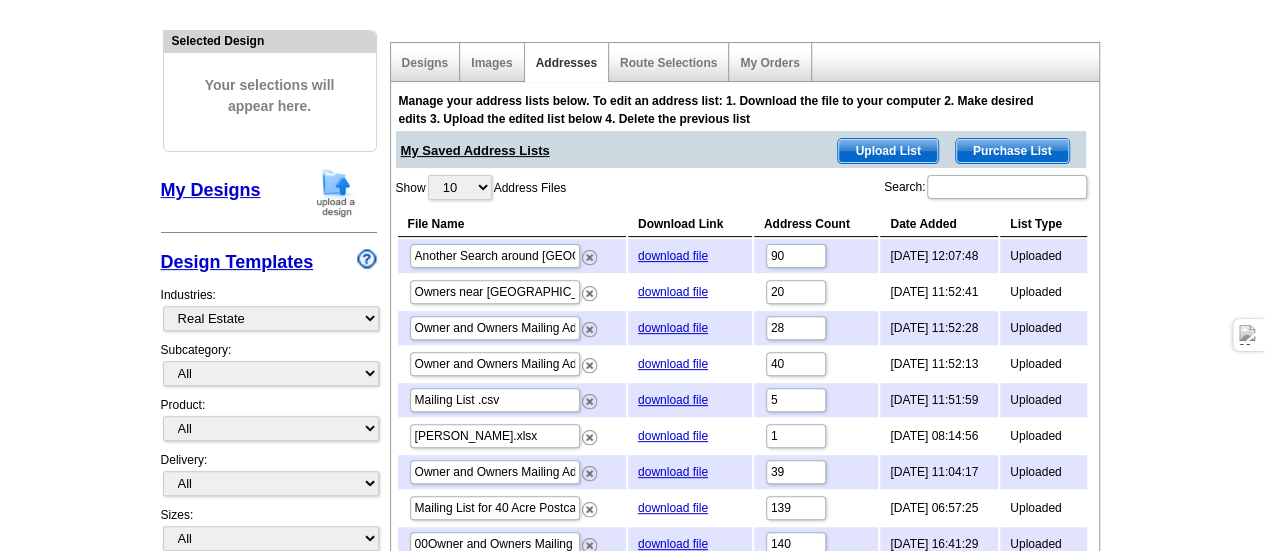 scroll, scrollTop: 200, scrollLeft: 0, axis: vertical 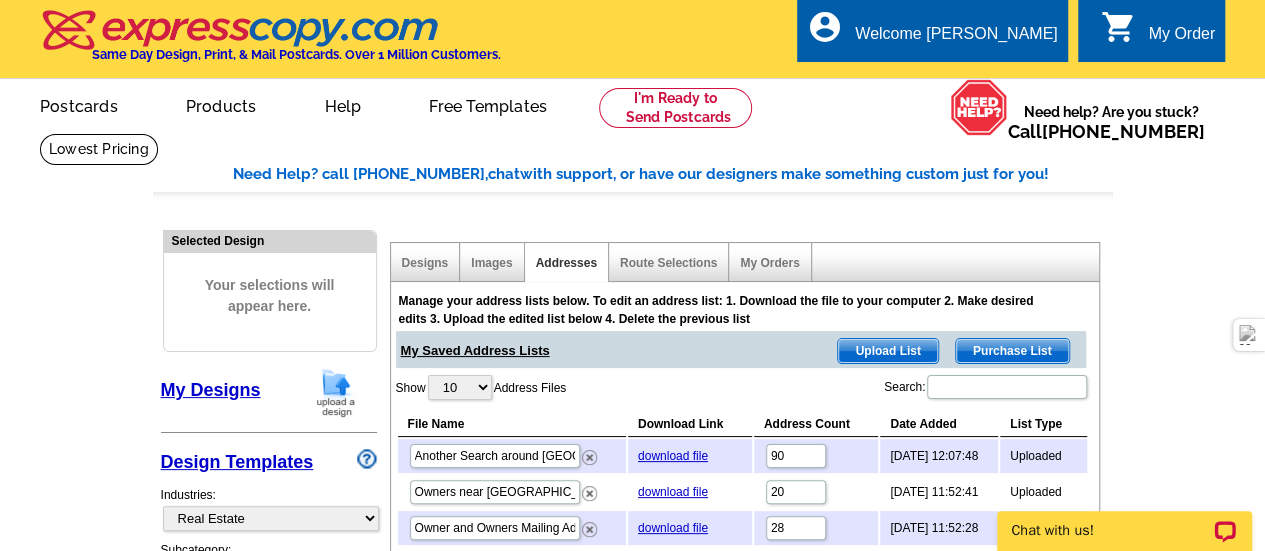 click on "Upload List" at bounding box center (887, 351) 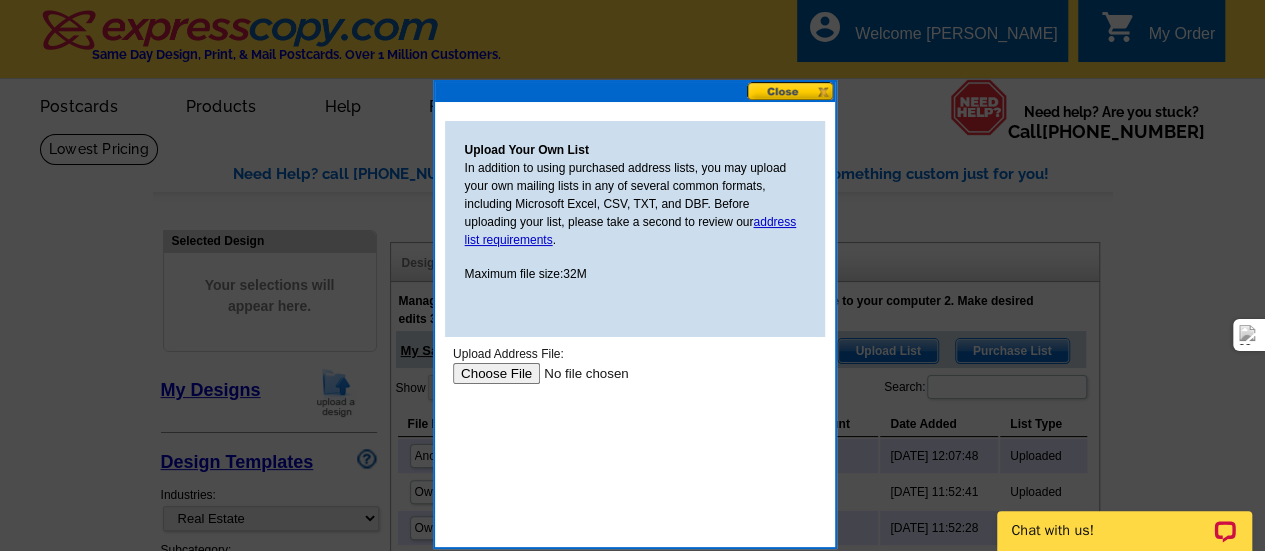 scroll, scrollTop: 0, scrollLeft: 0, axis: both 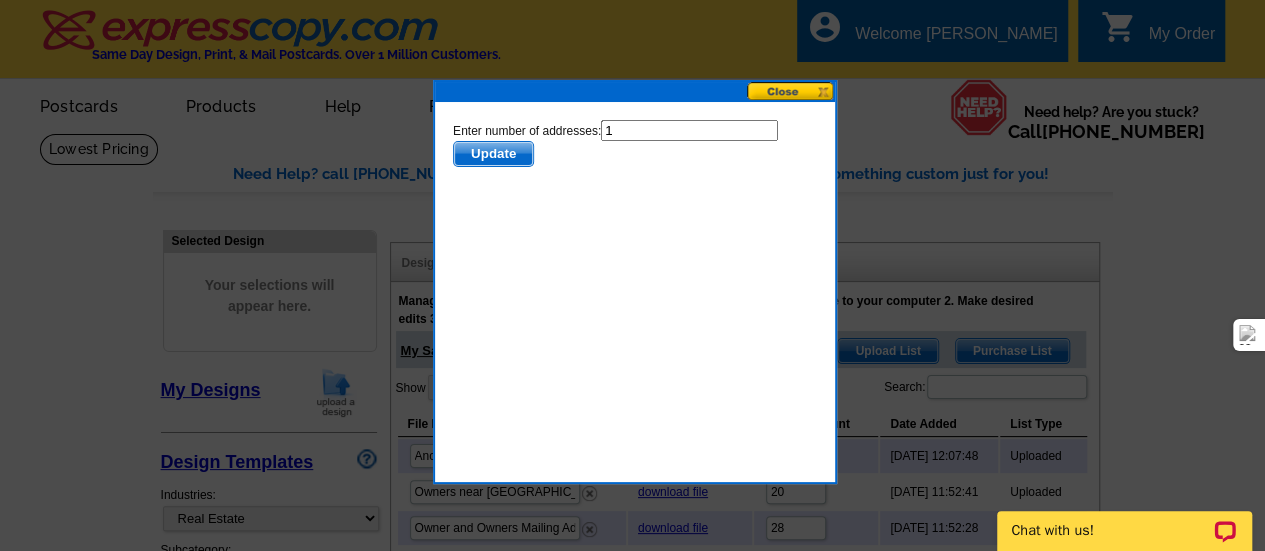 click on "Update" at bounding box center (492, 154) 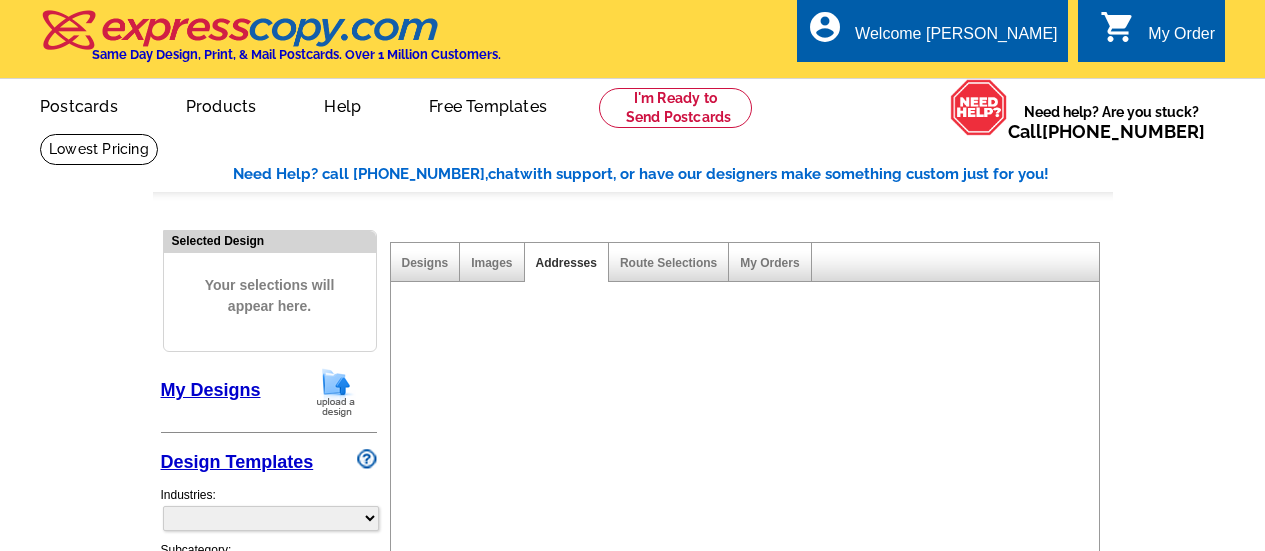 scroll, scrollTop: 0, scrollLeft: 0, axis: both 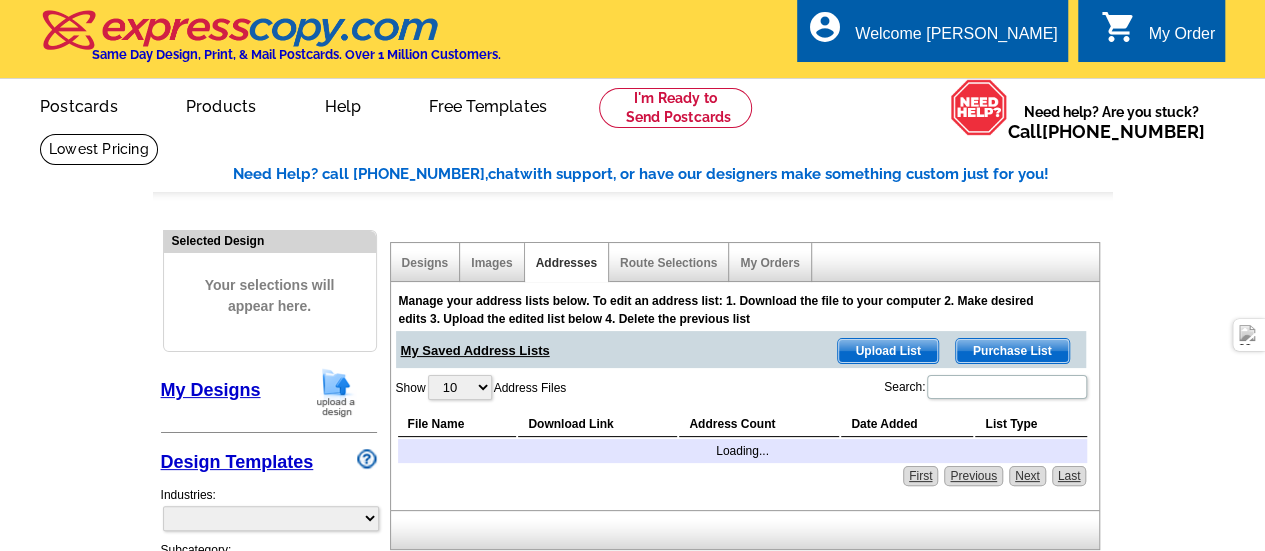 select on "785" 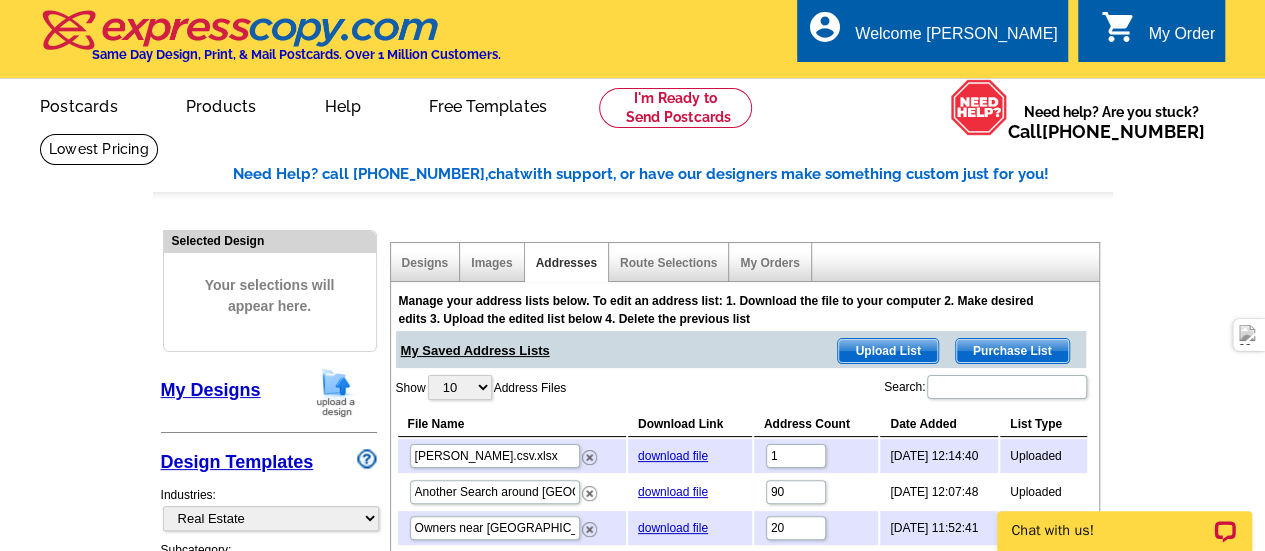 scroll, scrollTop: 0, scrollLeft: 0, axis: both 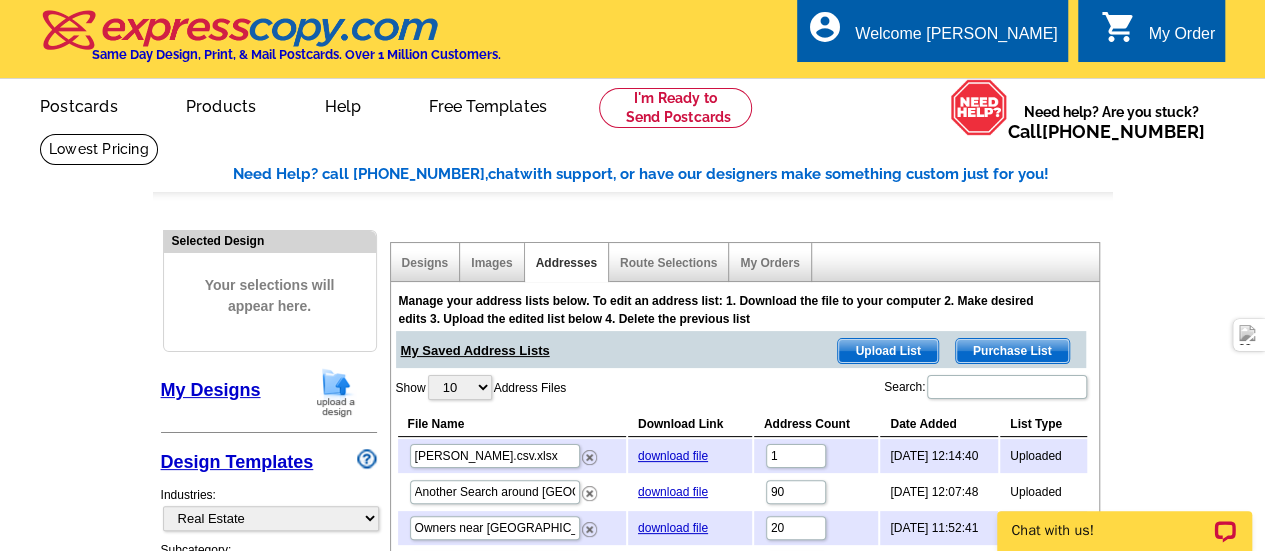 click at bounding box center (336, 392) 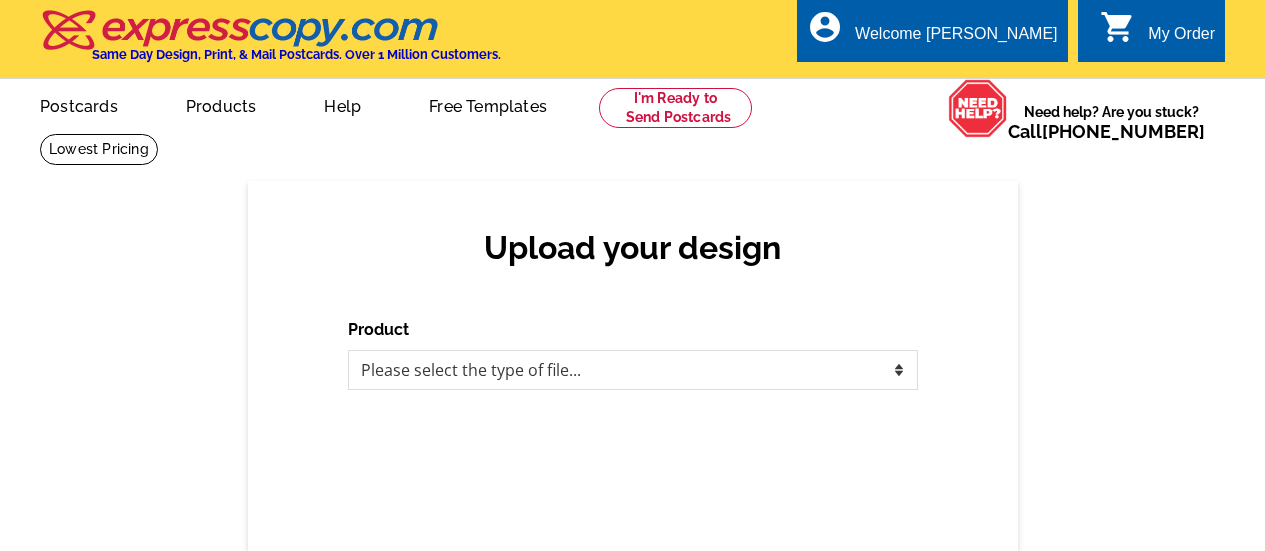 scroll, scrollTop: 0, scrollLeft: 0, axis: both 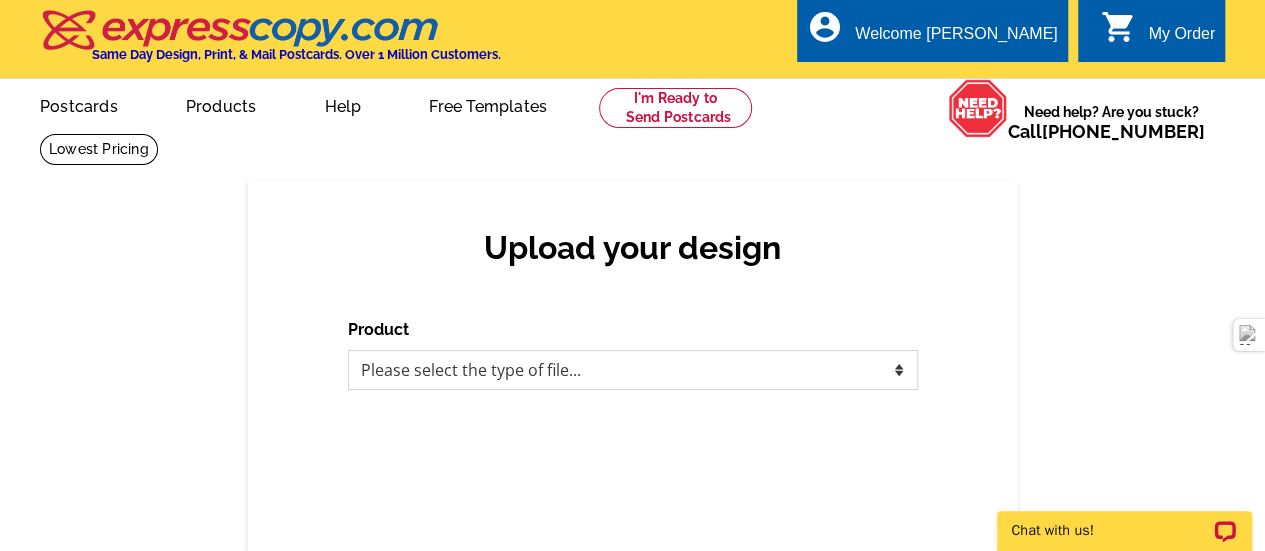 click on "Please select the type of file...
Postcards
Business Cards
Letters and flyers
Greeting Cards
Door Hangers" at bounding box center [633, 370] 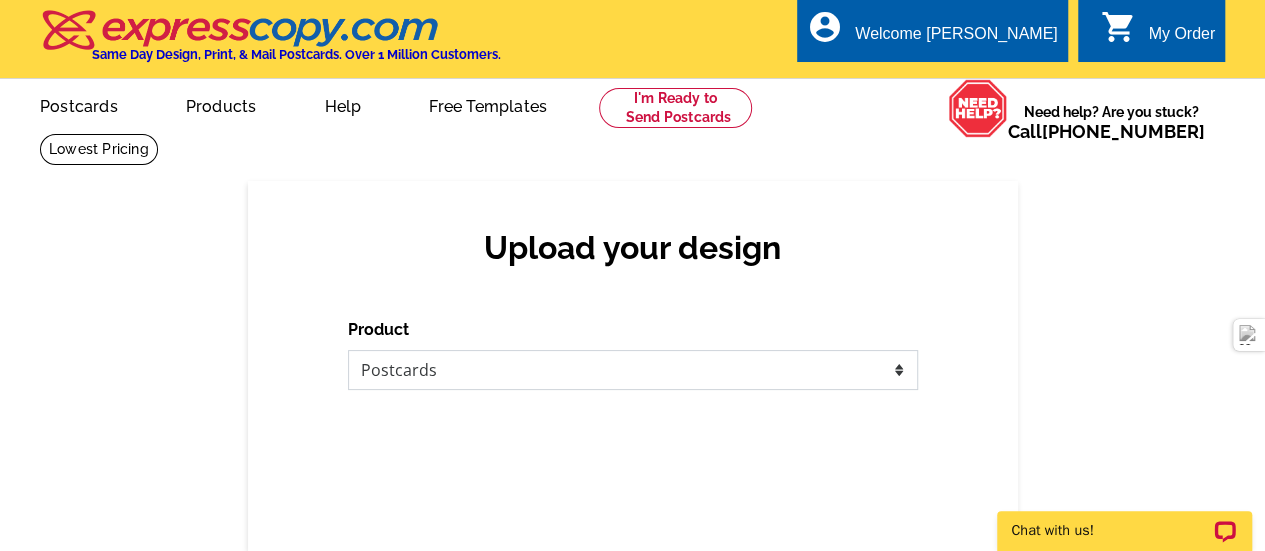 click on "Please select the type of file...
Postcards
Business Cards
Letters and flyers
Greeting Cards
Door Hangers" at bounding box center (633, 370) 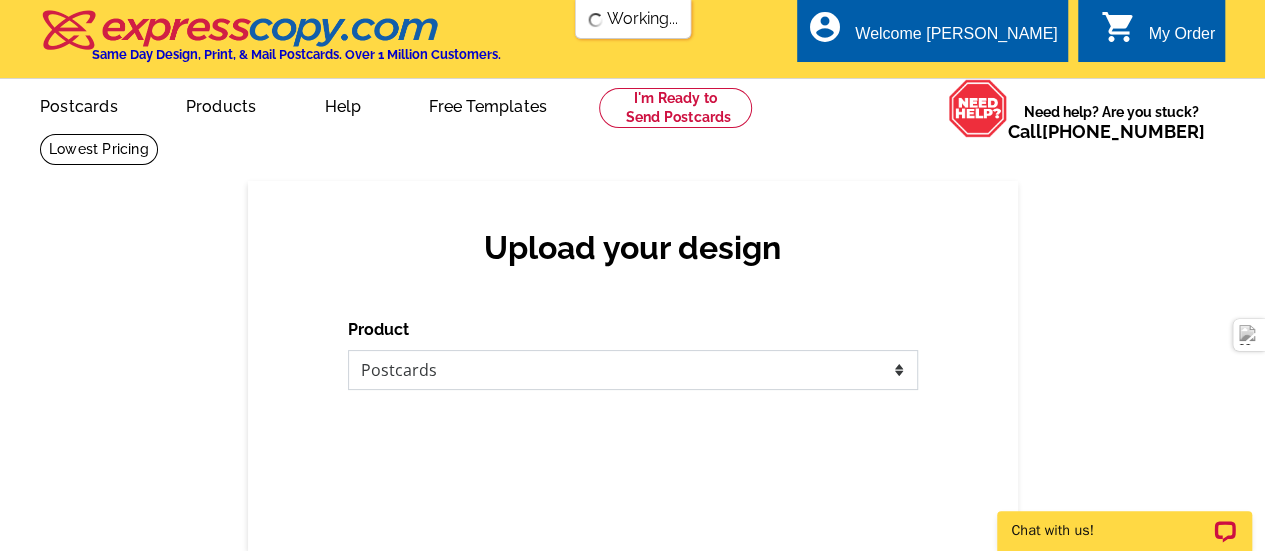 scroll, scrollTop: 0, scrollLeft: 0, axis: both 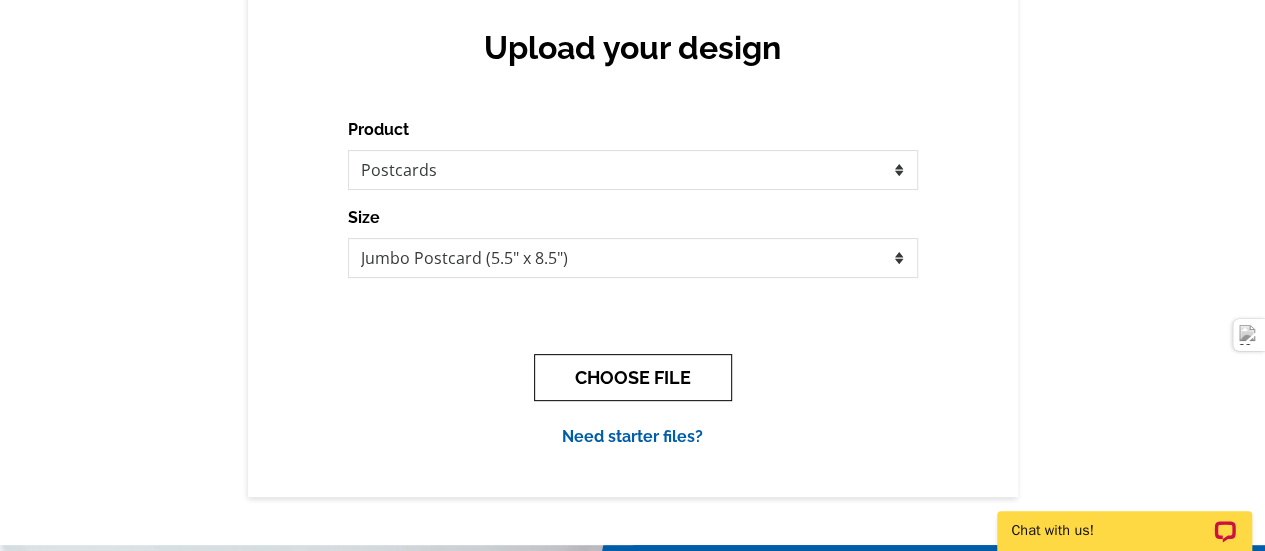 click on "CHOOSE FILE" at bounding box center (633, 377) 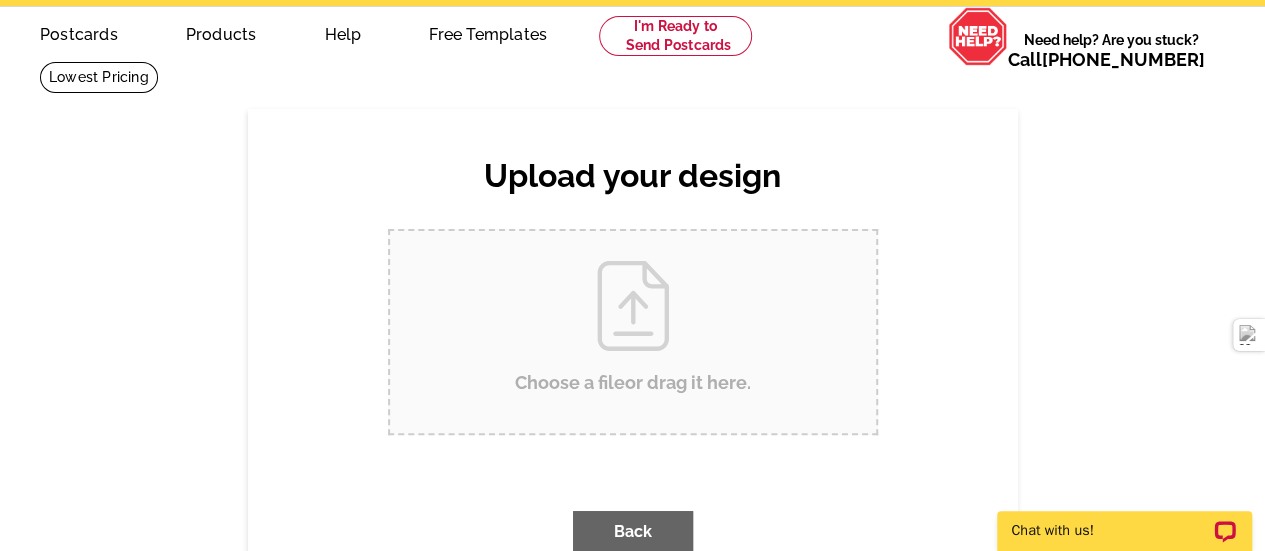 scroll, scrollTop: 0, scrollLeft: 0, axis: both 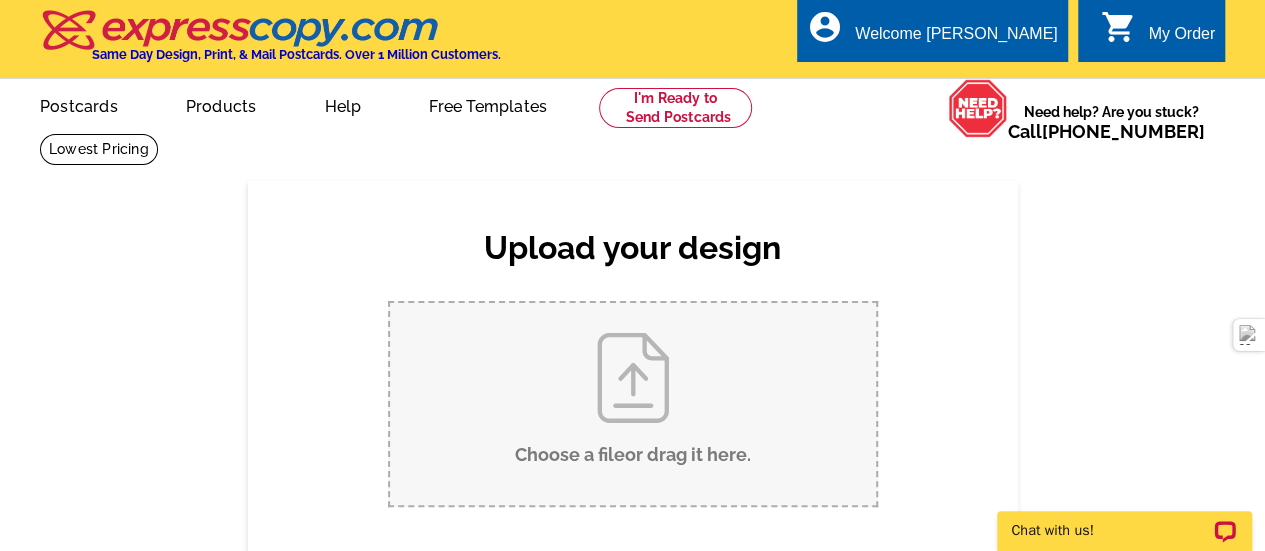 click on "Choose a file  or drag it here ." at bounding box center (633, 404) 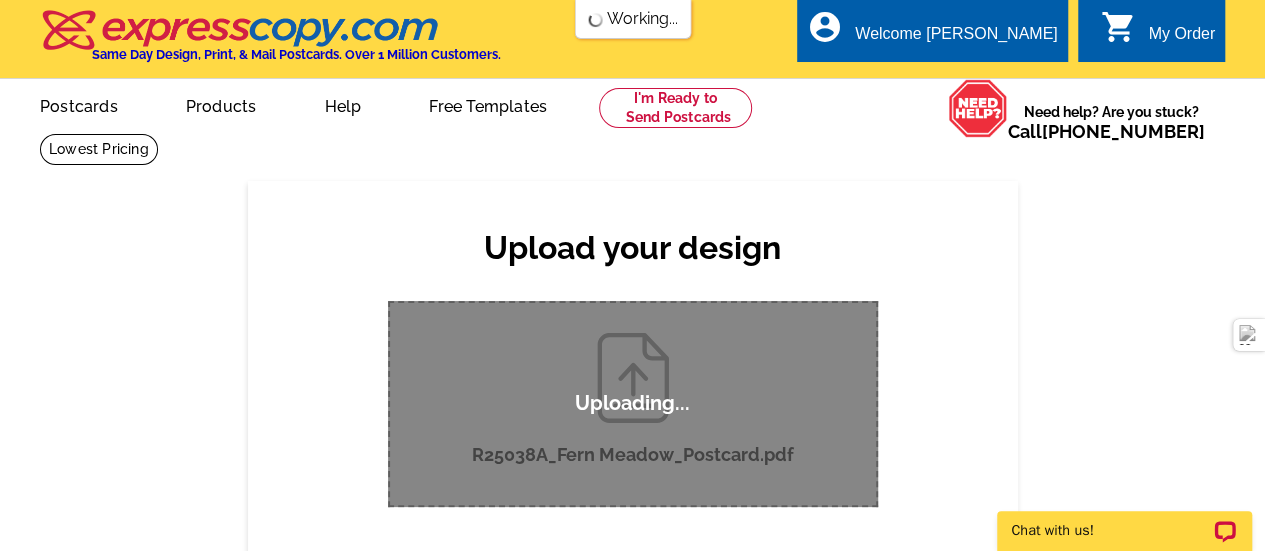 type 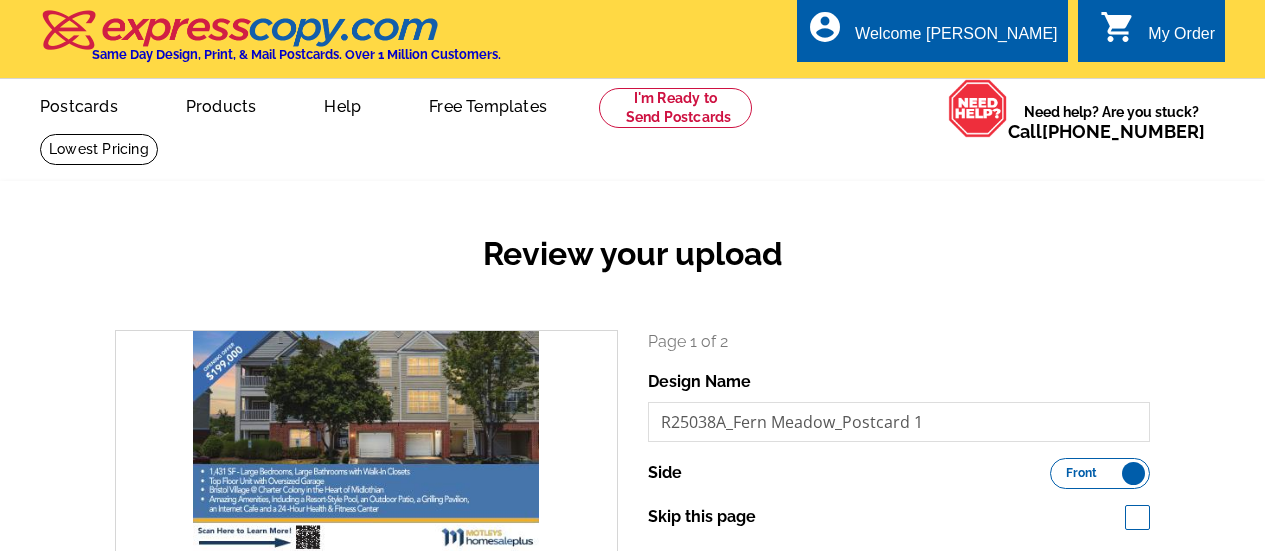 scroll, scrollTop: 0, scrollLeft: 0, axis: both 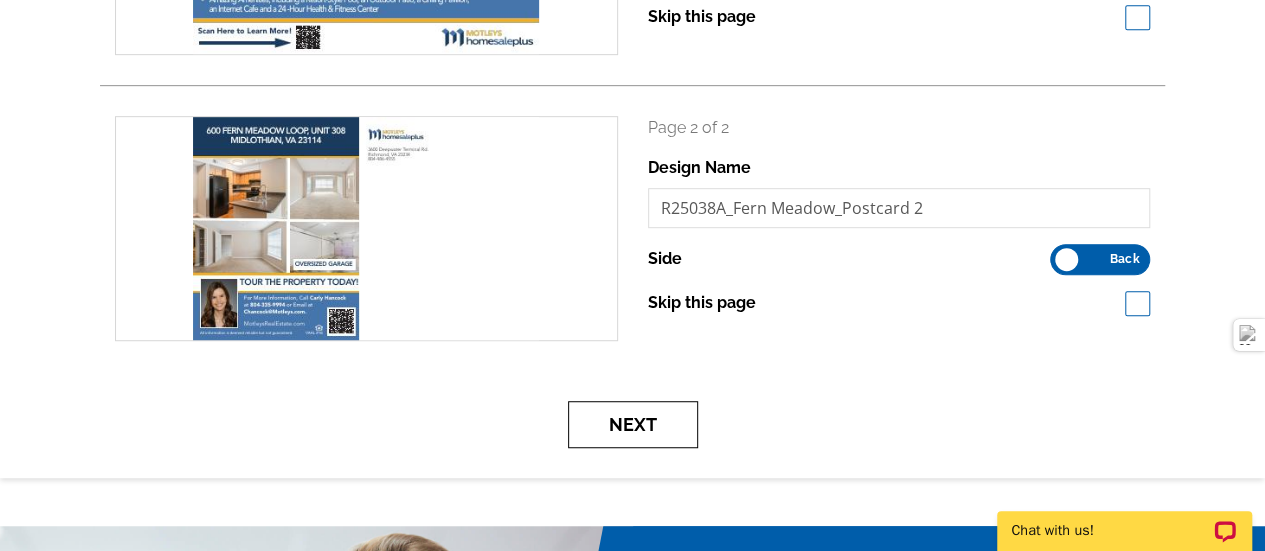 click on "Next" at bounding box center [633, 424] 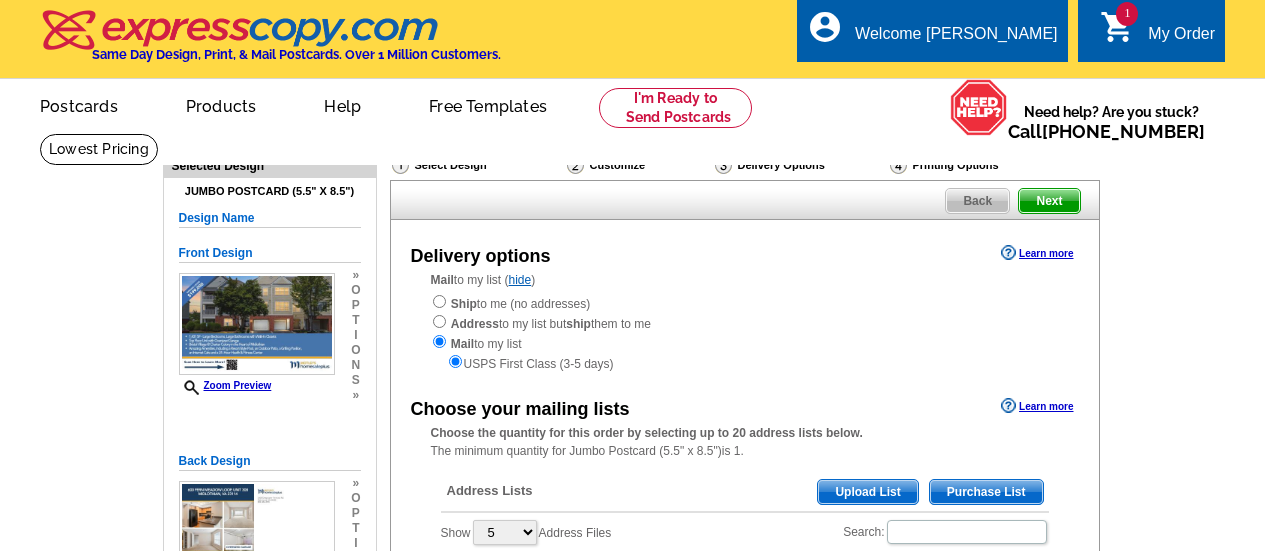 scroll, scrollTop: 0, scrollLeft: 0, axis: both 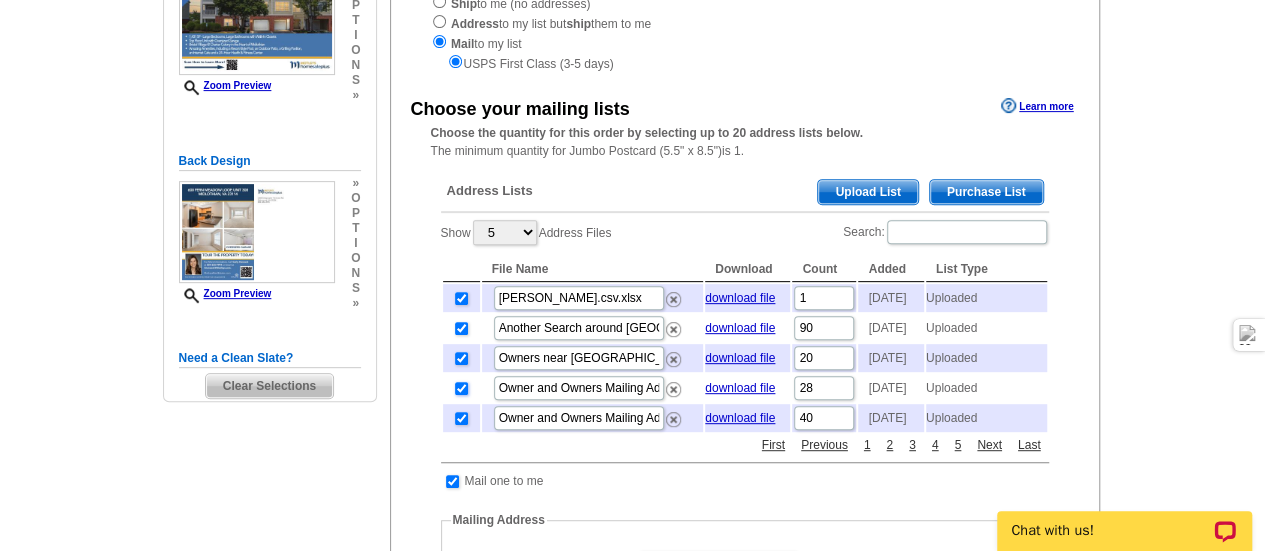 click at bounding box center [461, 388] 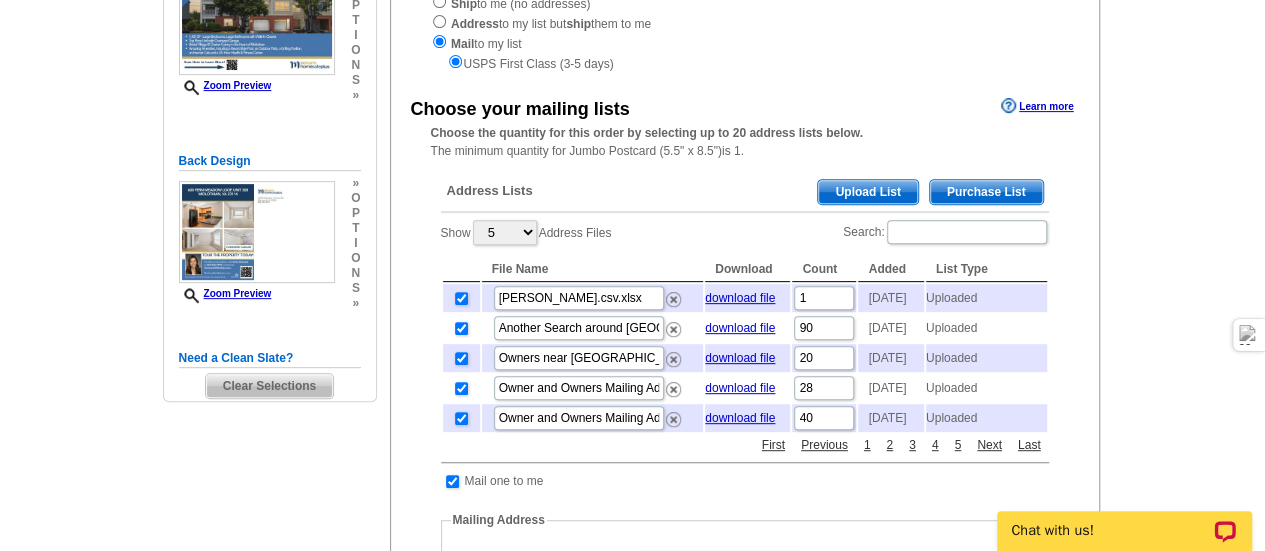 checkbox on "false" 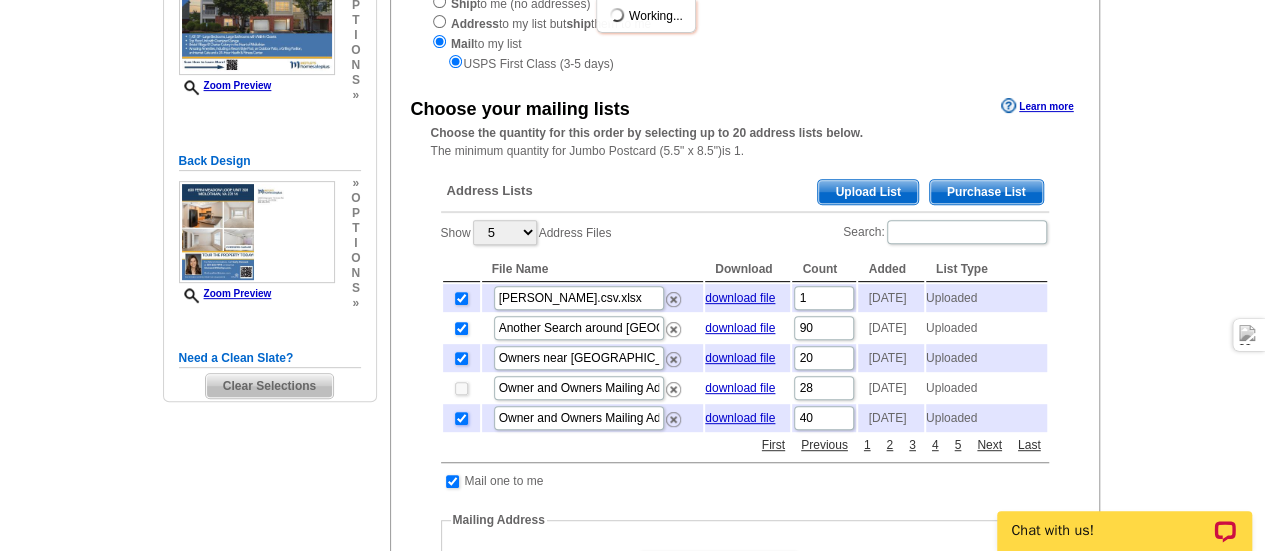 click at bounding box center (461, 418) 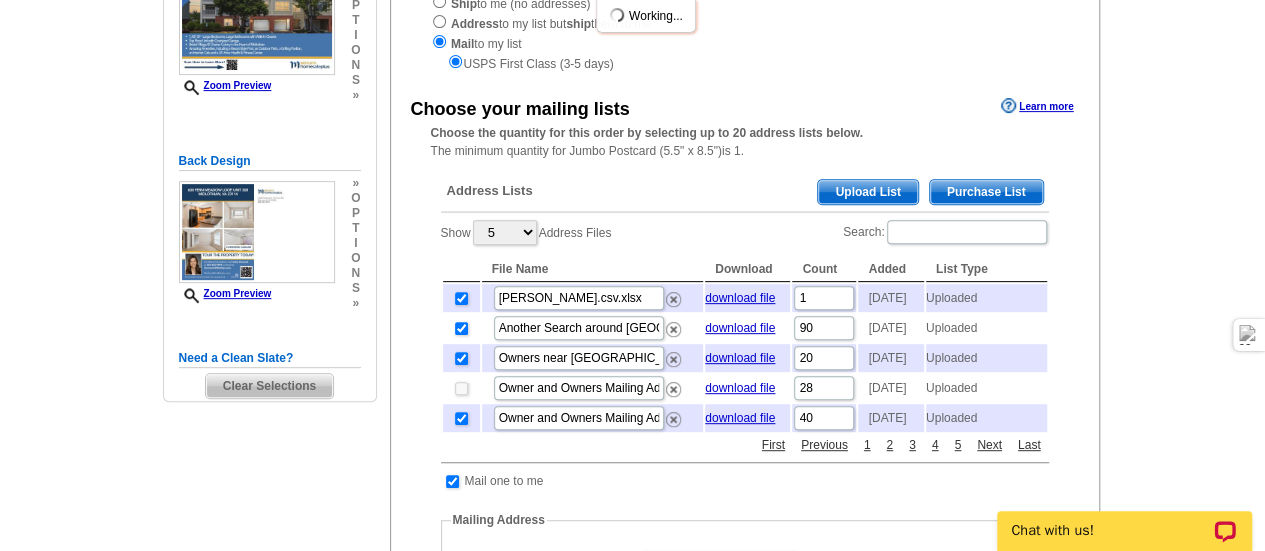 checkbox on "false" 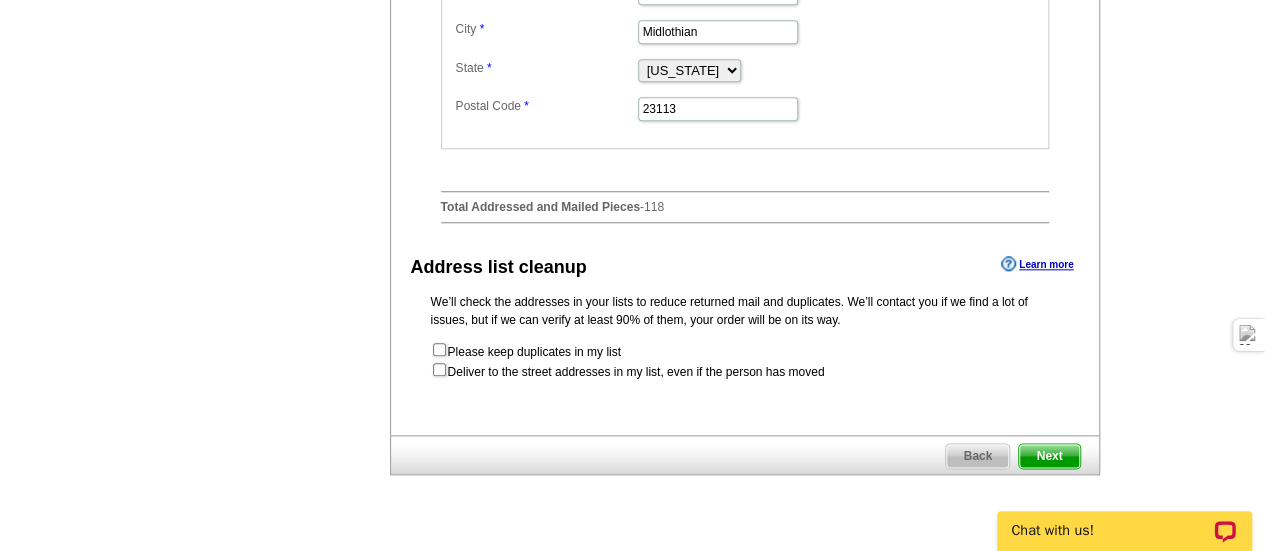 scroll, scrollTop: 1000, scrollLeft: 0, axis: vertical 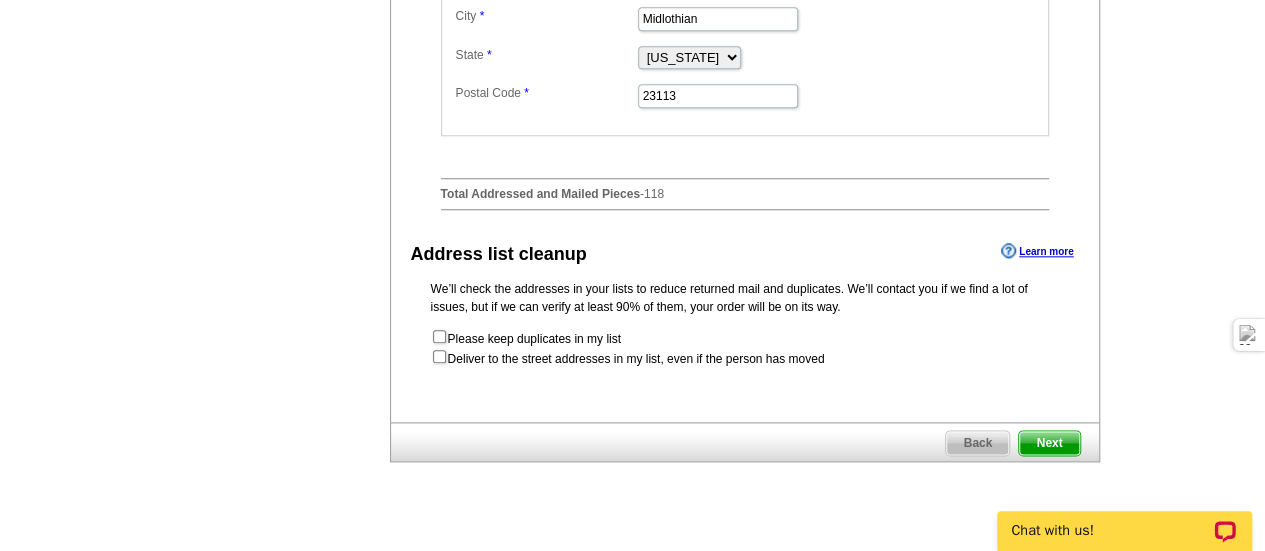 click on "Next" at bounding box center [1049, 443] 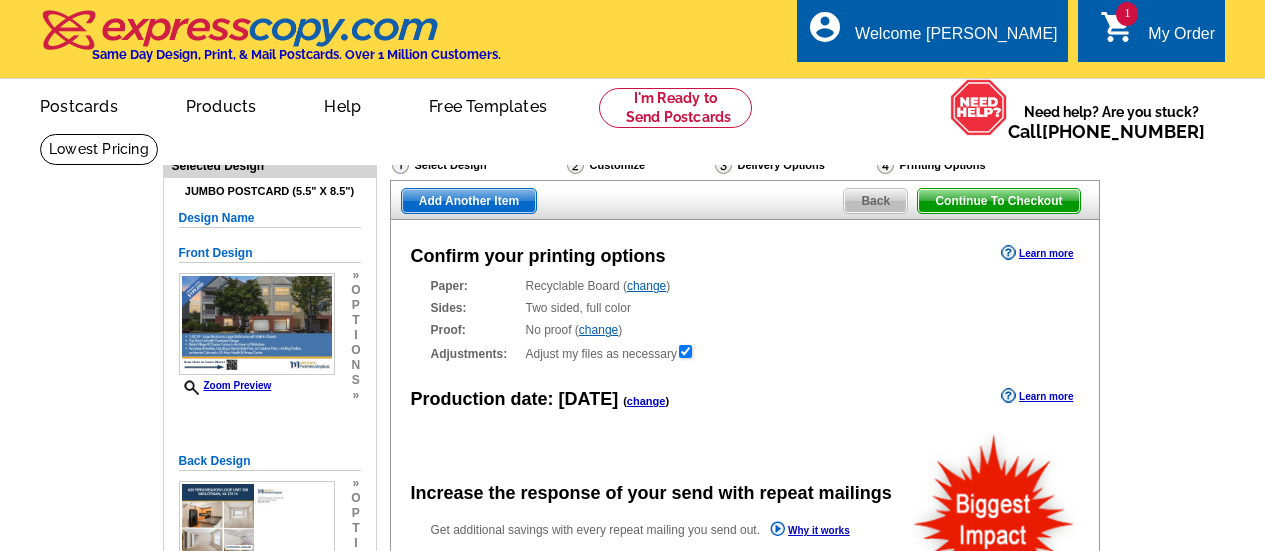 scroll, scrollTop: 0, scrollLeft: 0, axis: both 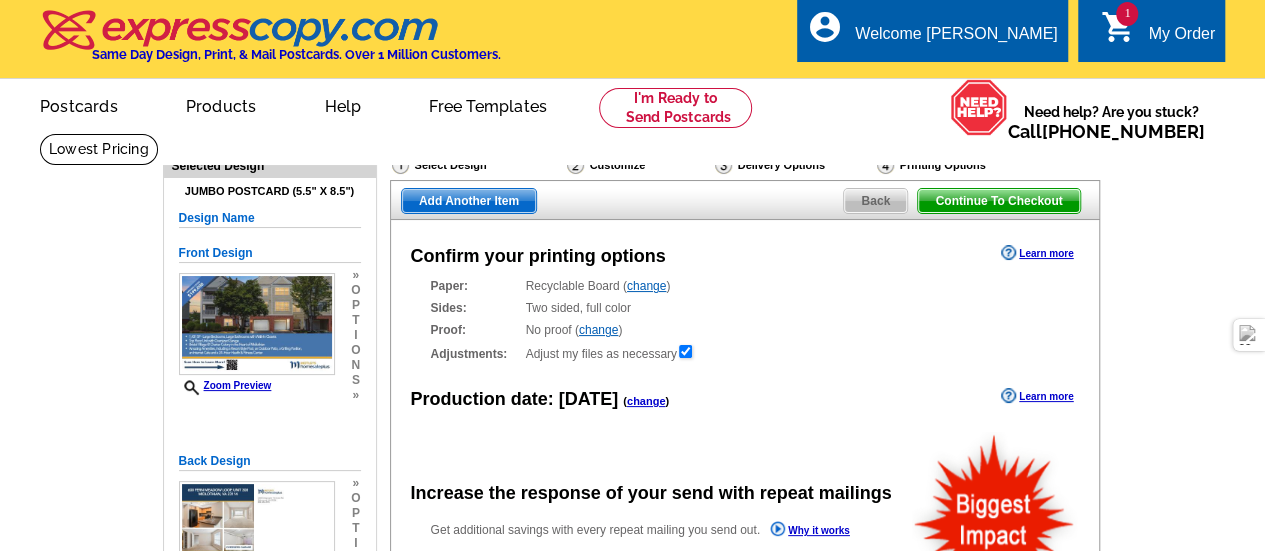 radio on "false" 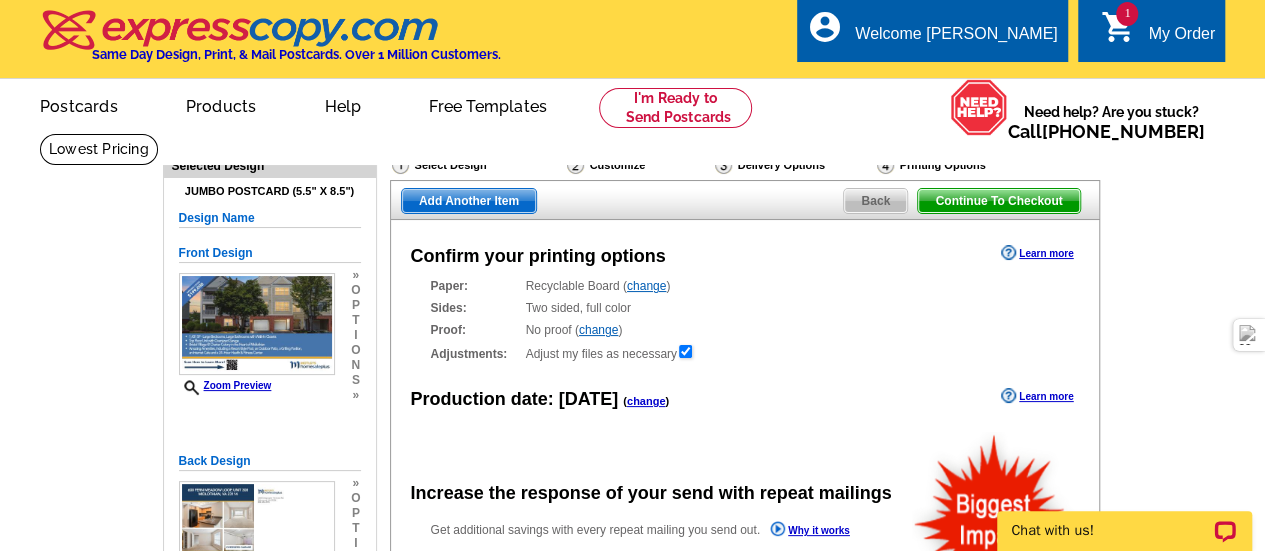 scroll, scrollTop: 0, scrollLeft: 0, axis: both 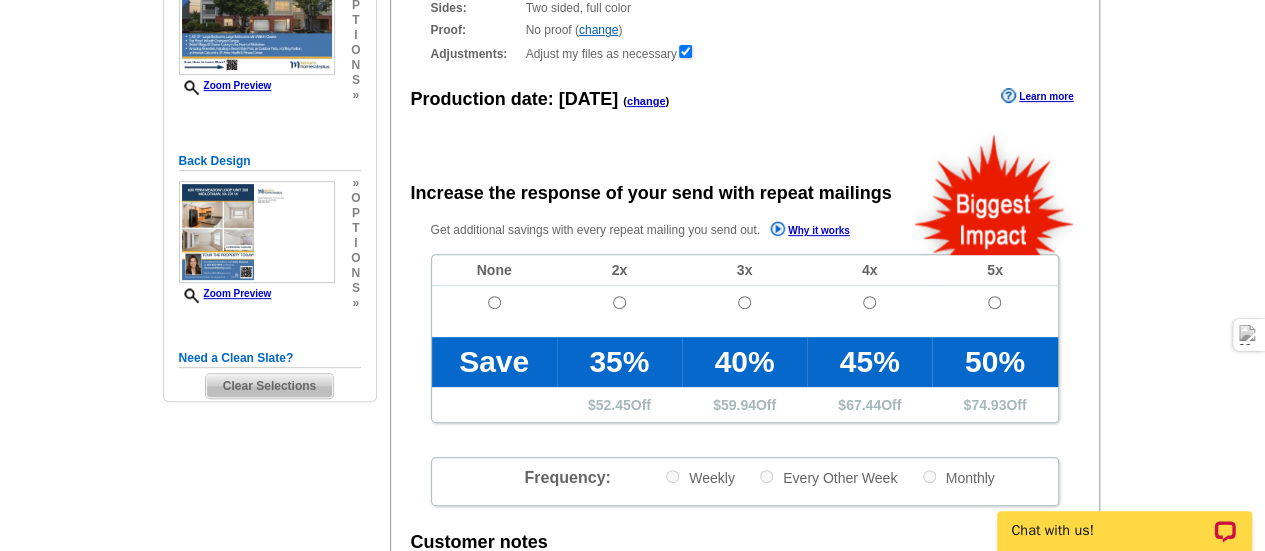 click at bounding box center [494, 311] 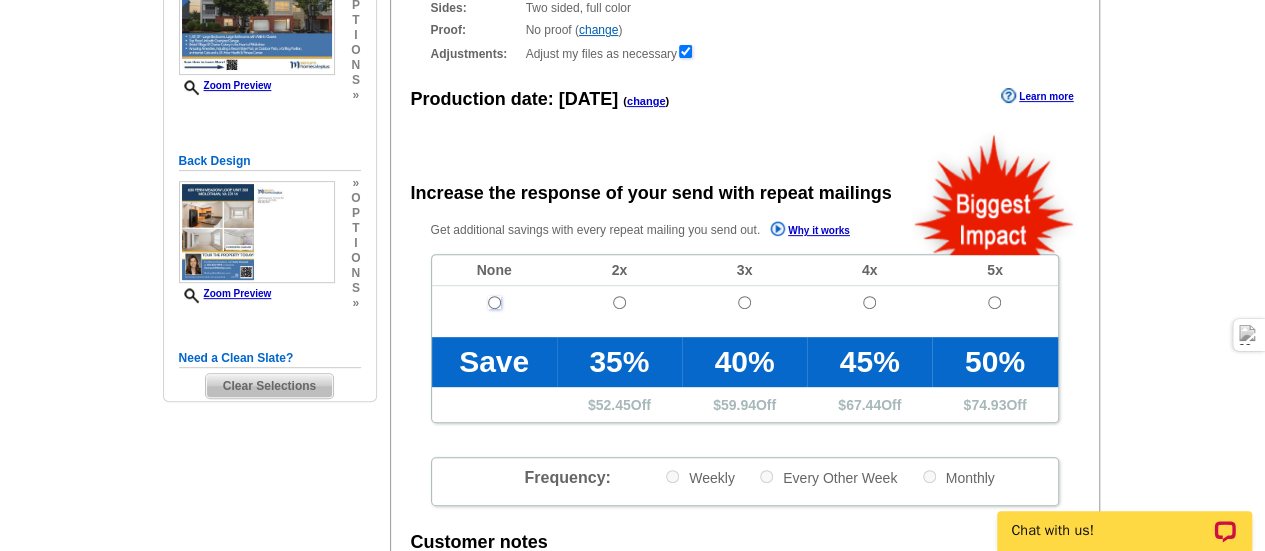 click at bounding box center [494, 302] 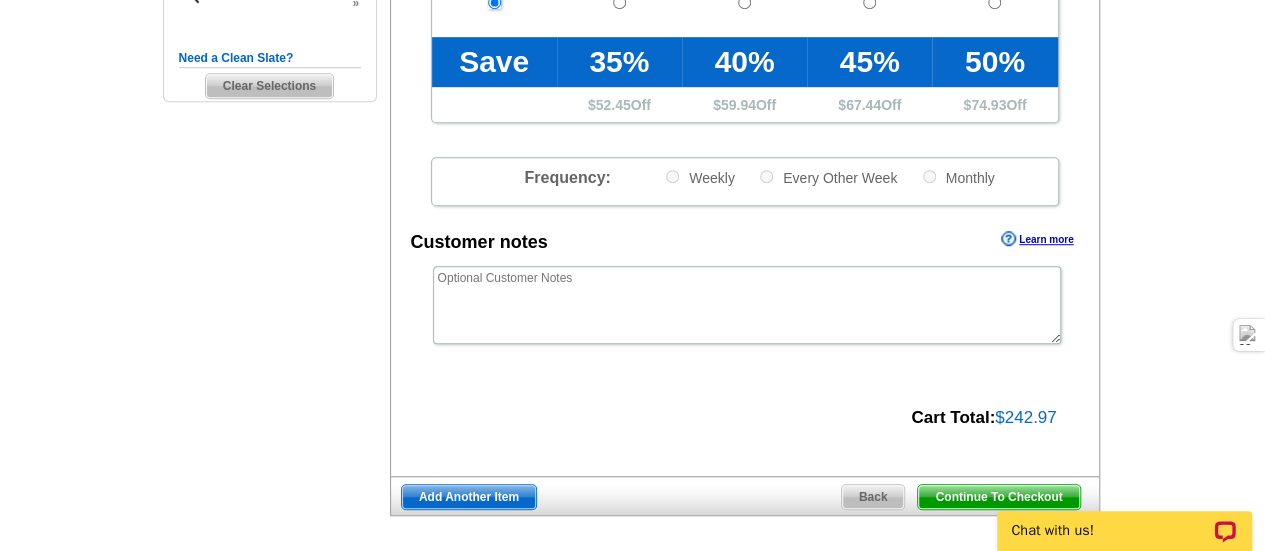 scroll, scrollTop: 700, scrollLeft: 0, axis: vertical 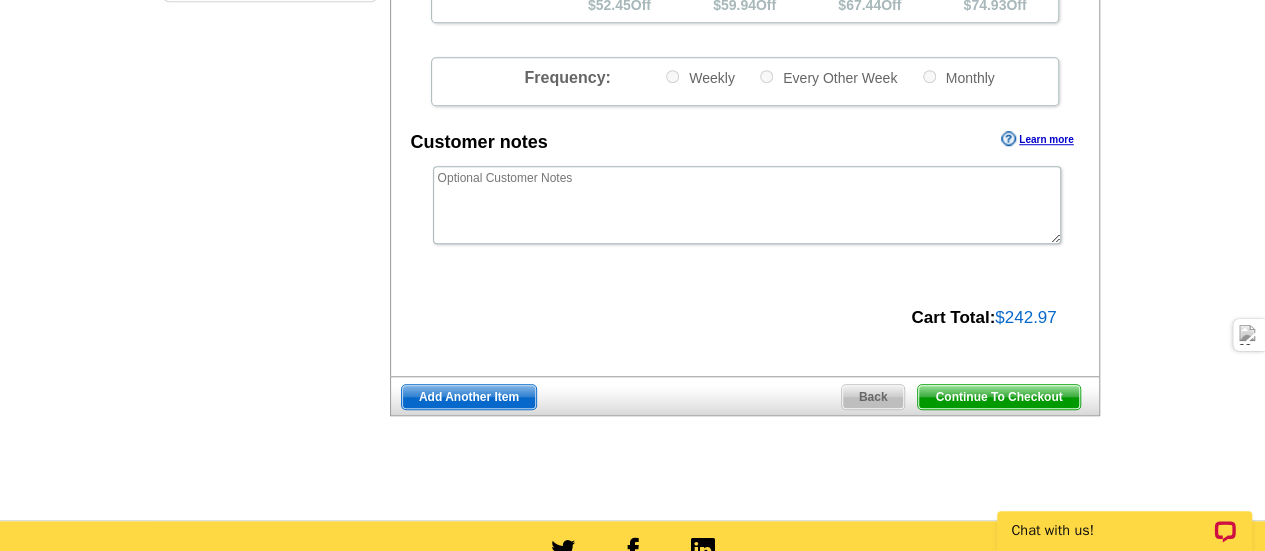 click on "Continue To Checkout" at bounding box center [998, 397] 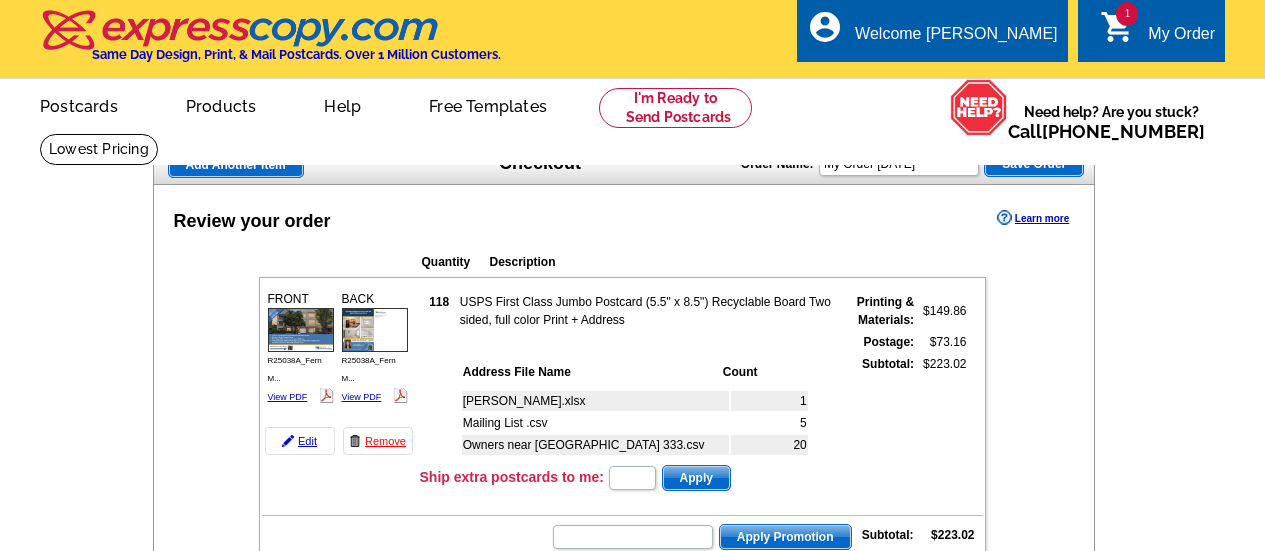 scroll, scrollTop: 0, scrollLeft: 0, axis: both 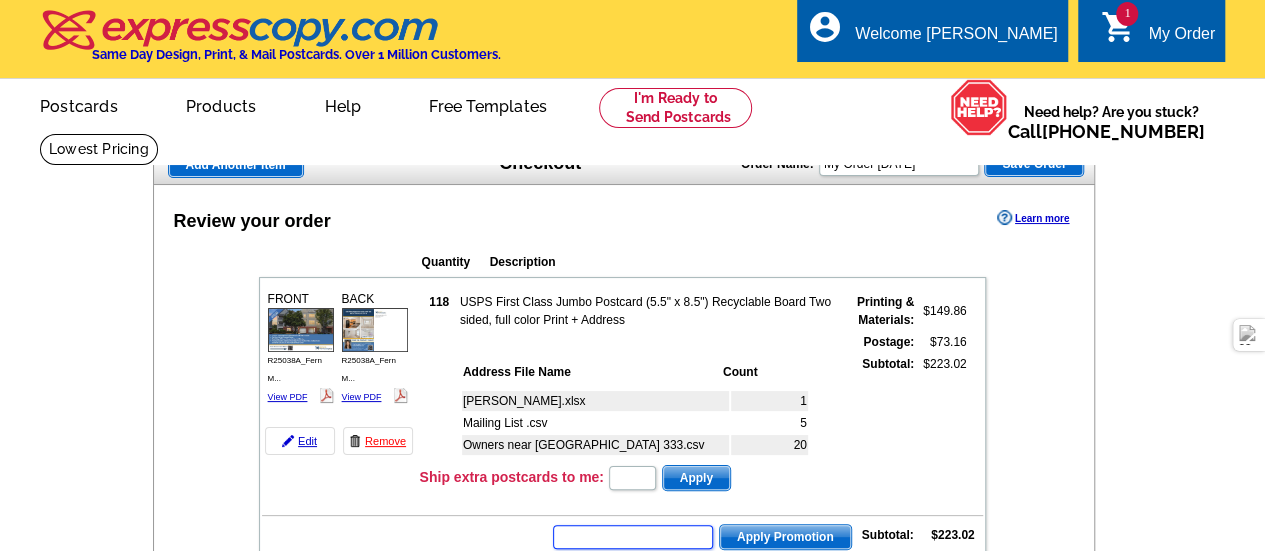 click on "[PERSON_NAME].xlsx" at bounding box center (595, 401) 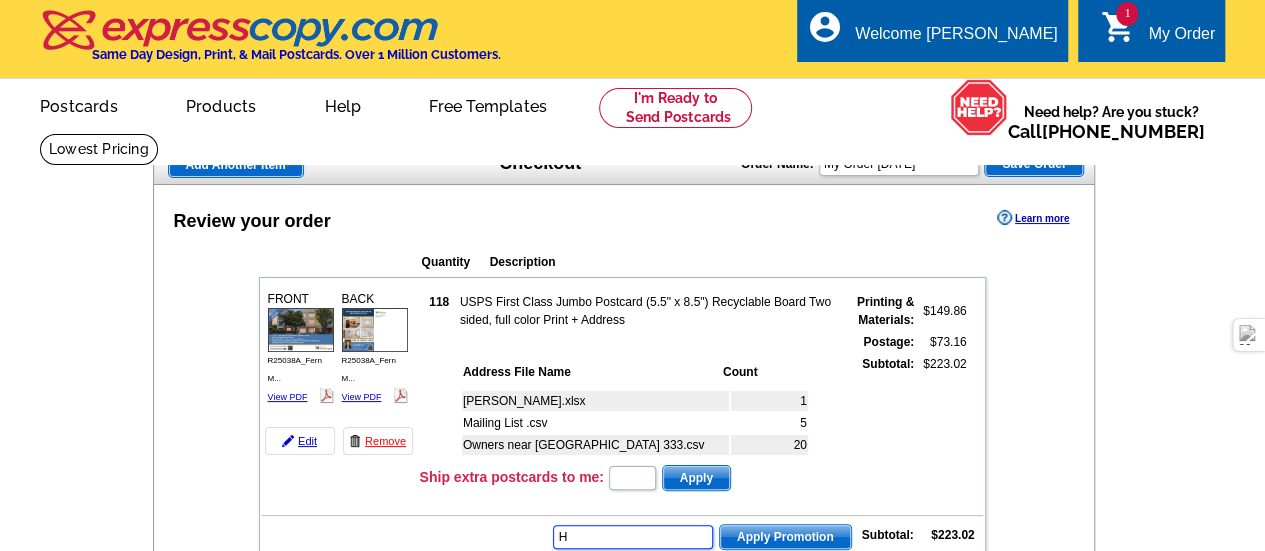 scroll, scrollTop: 200, scrollLeft: 0, axis: vertical 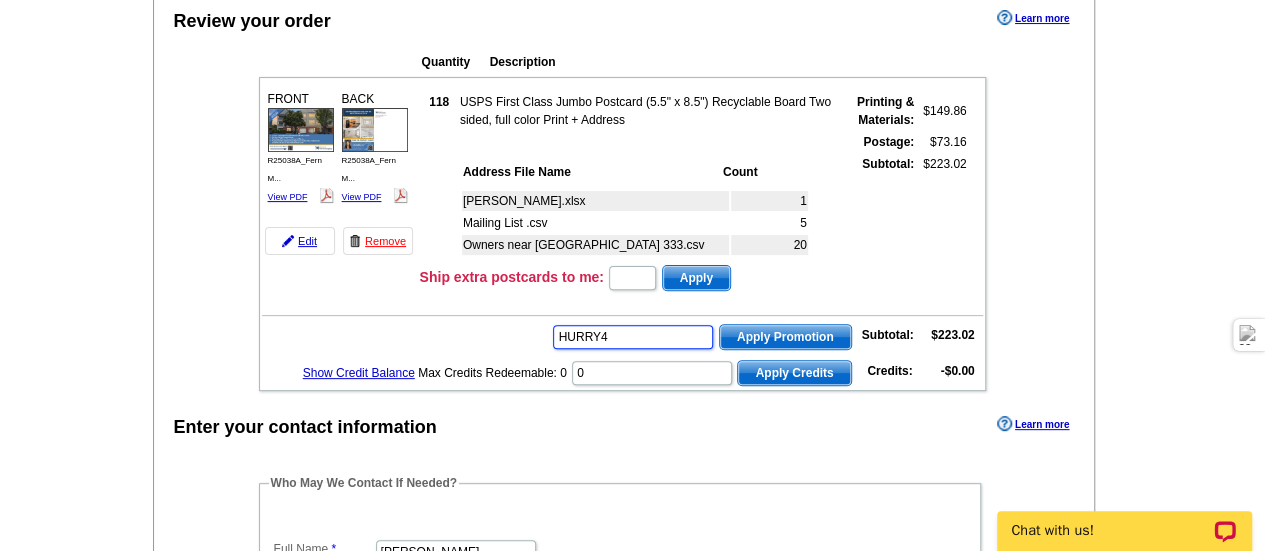 type on "HURRY40" 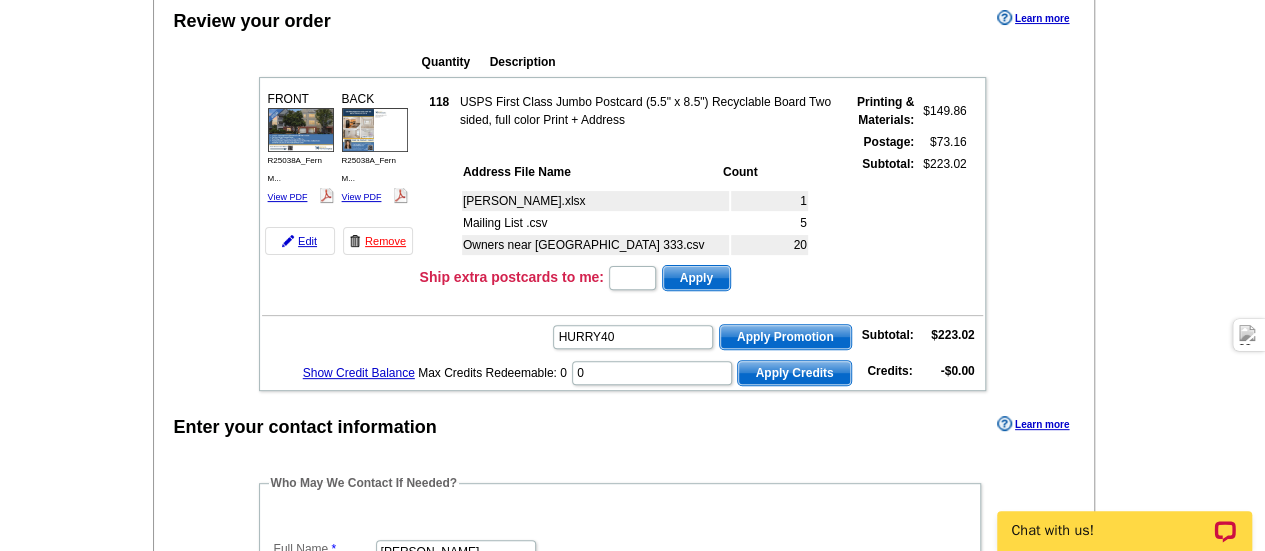 scroll, scrollTop: 0, scrollLeft: 0, axis: both 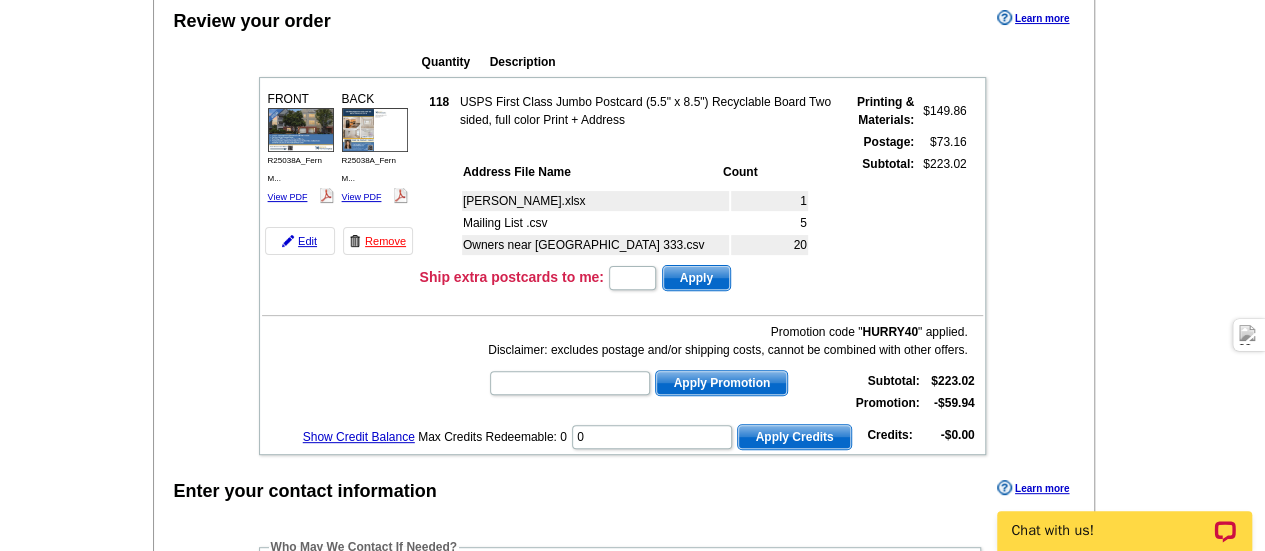 click at bounding box center (632, 1846) 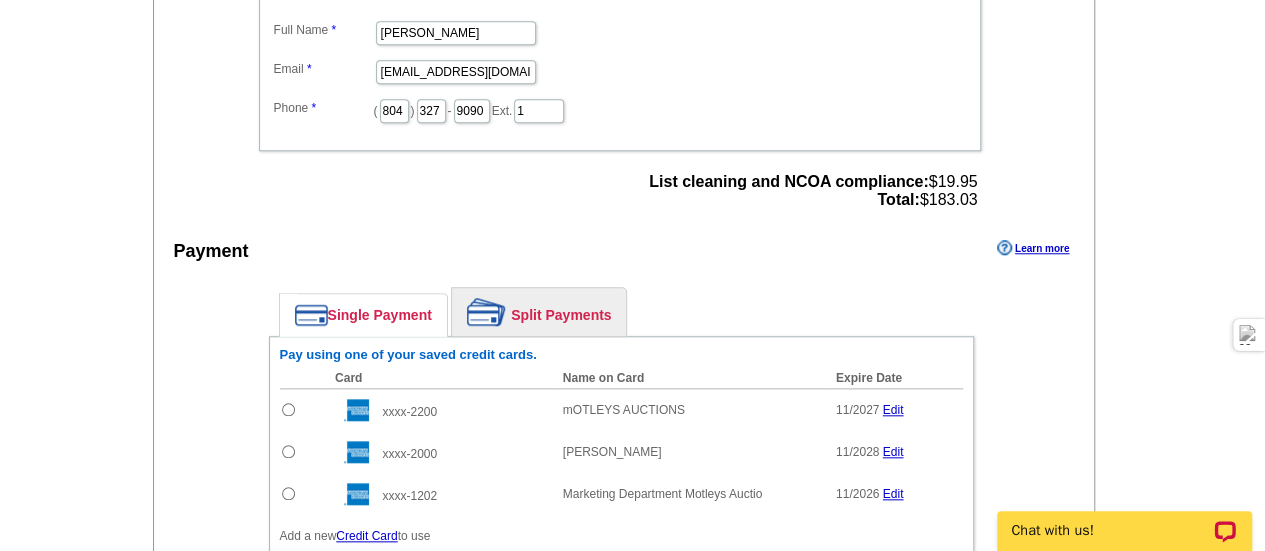 scroll, scrollTop: 800, scrollLeft: 0, axis: vertical 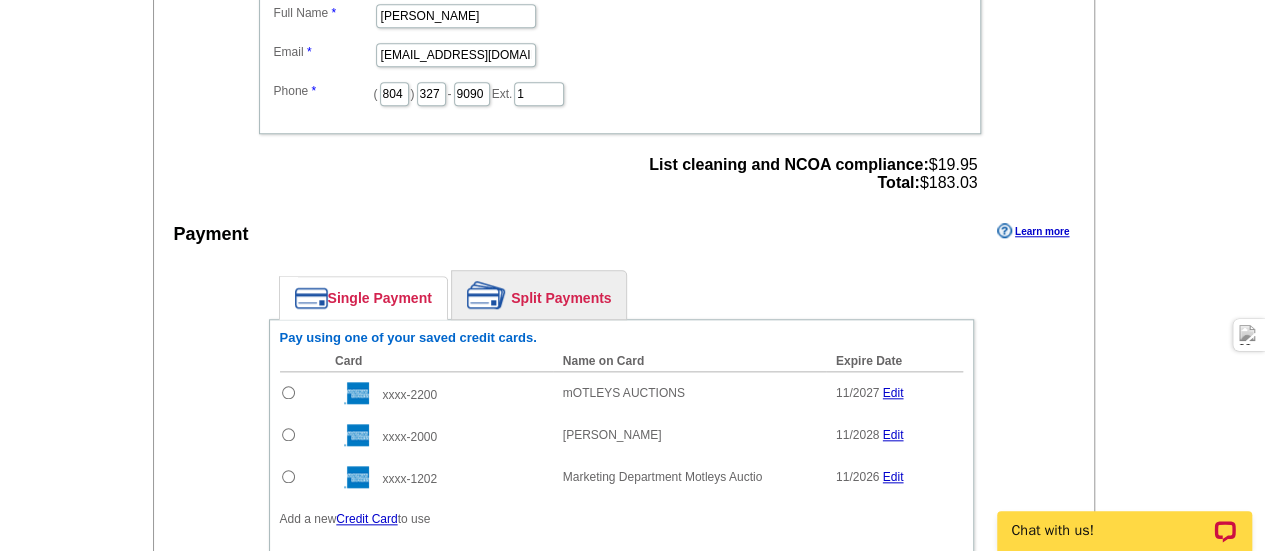 click at bounding box center (288, 392) 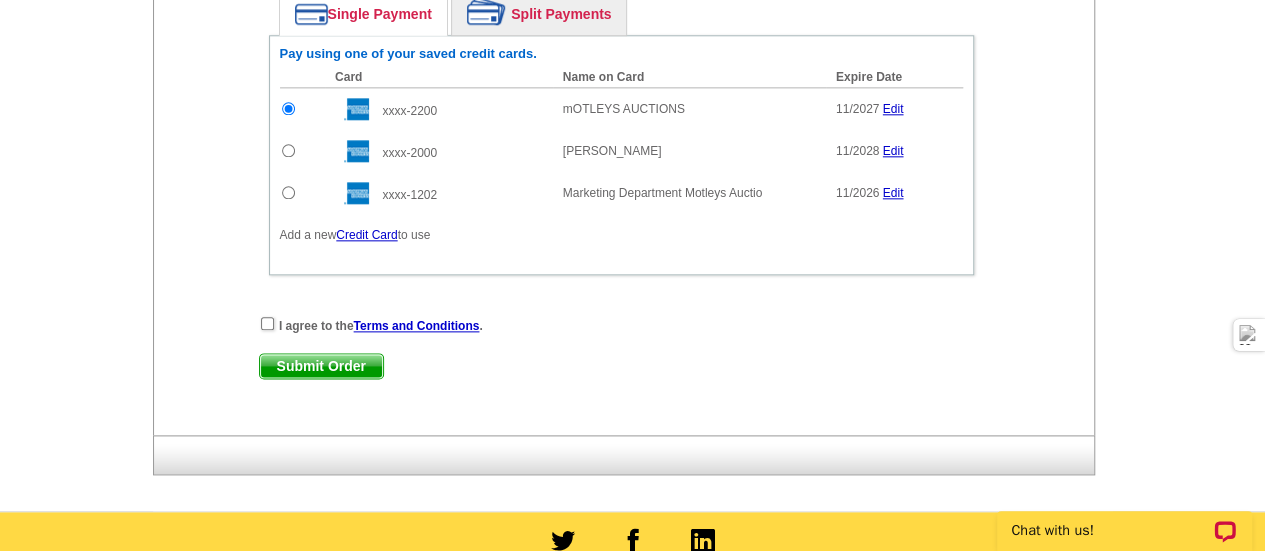 scroll, scrollTop: 1100, scrollLeft: 0, axis: vertical 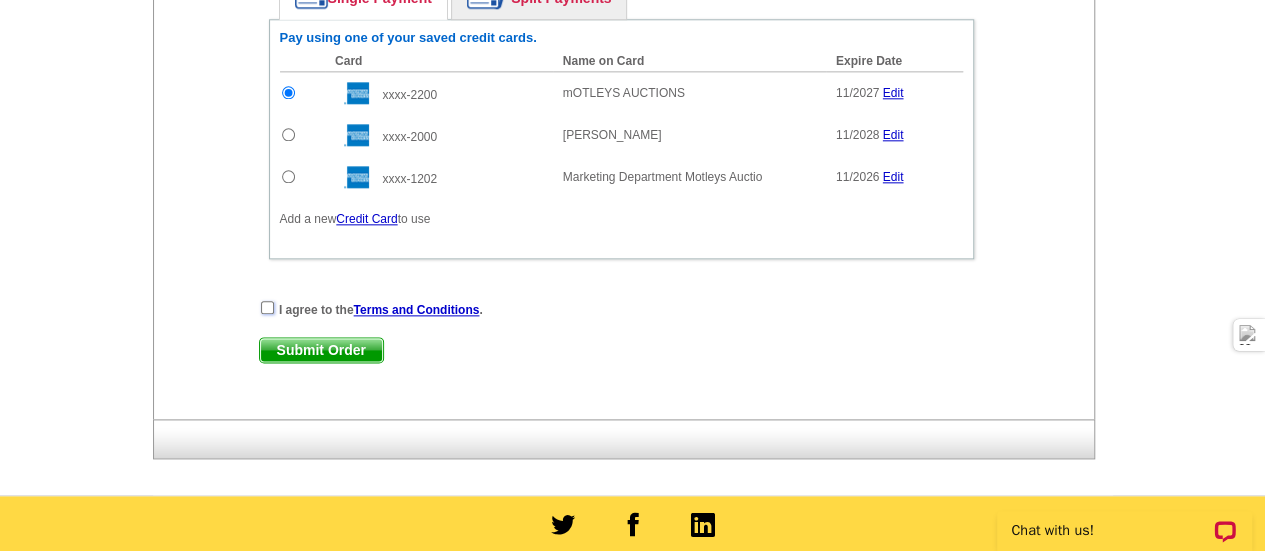 click at bounding box center [267, 307] 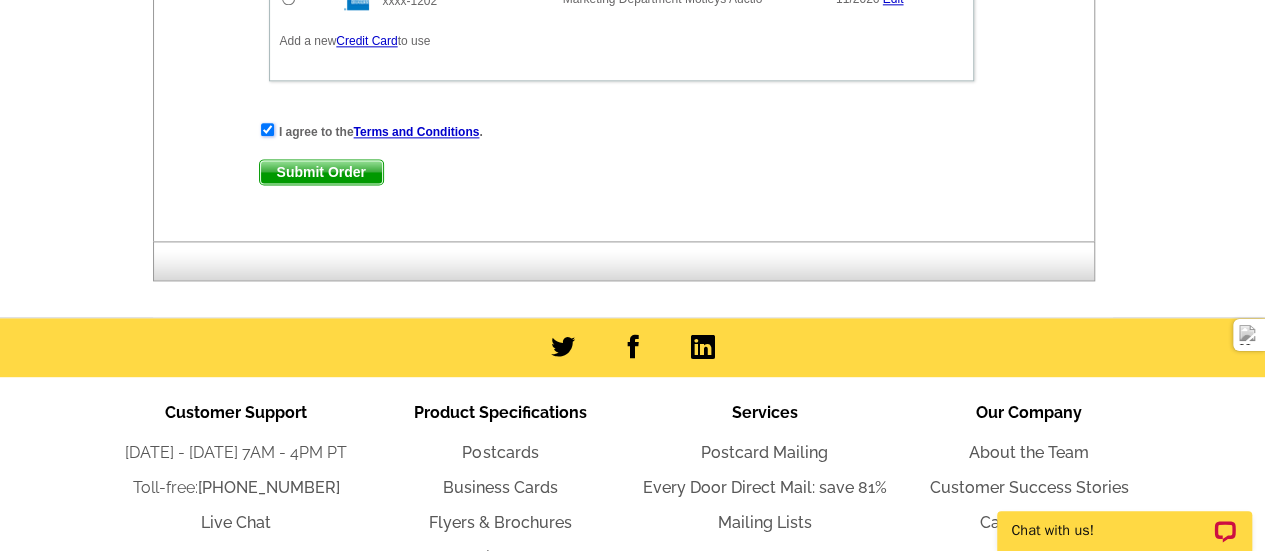 scroll, scrollTop: 1300, scrollLeft: 0, axis: vertical 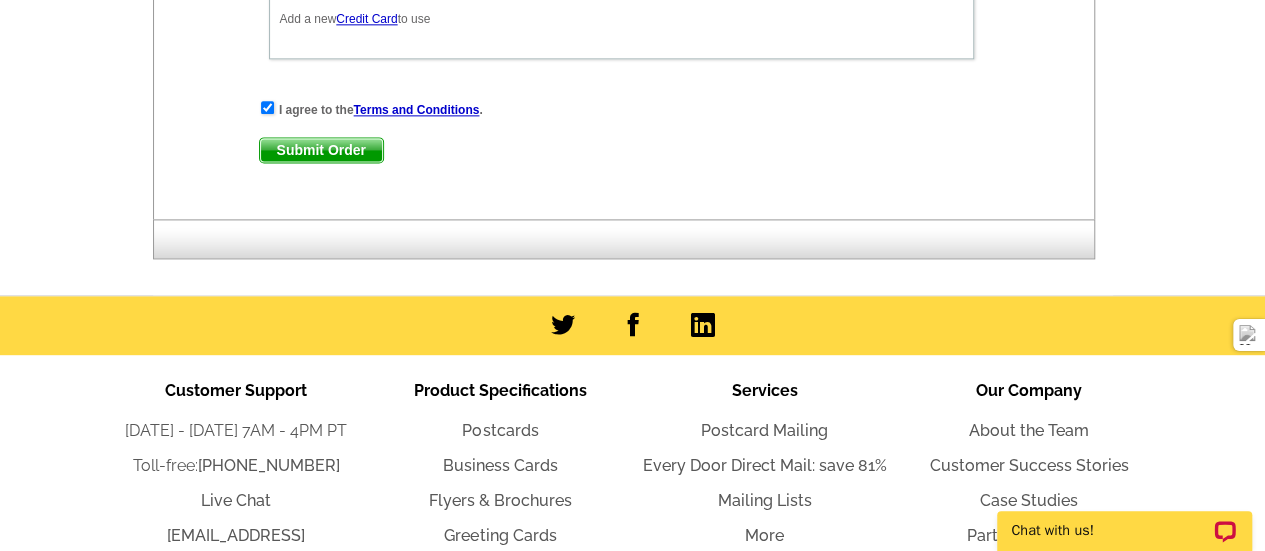 click on "Submit Order" at bounding box center [321, 150] 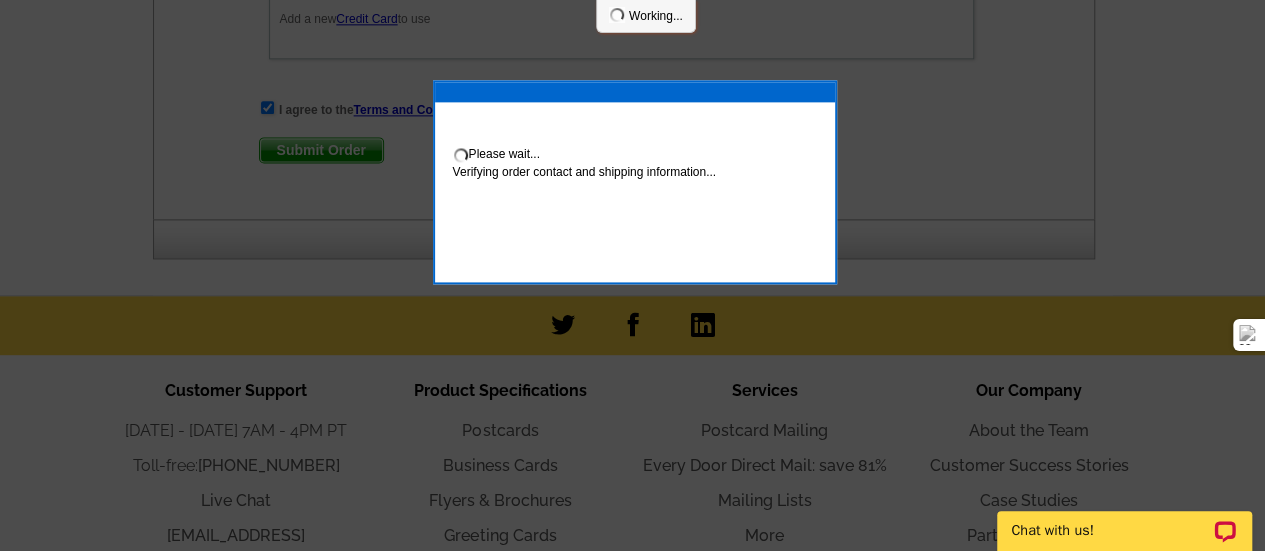 scroll, scrollTop: 1401, scrollLeft: 0, axis: vertical 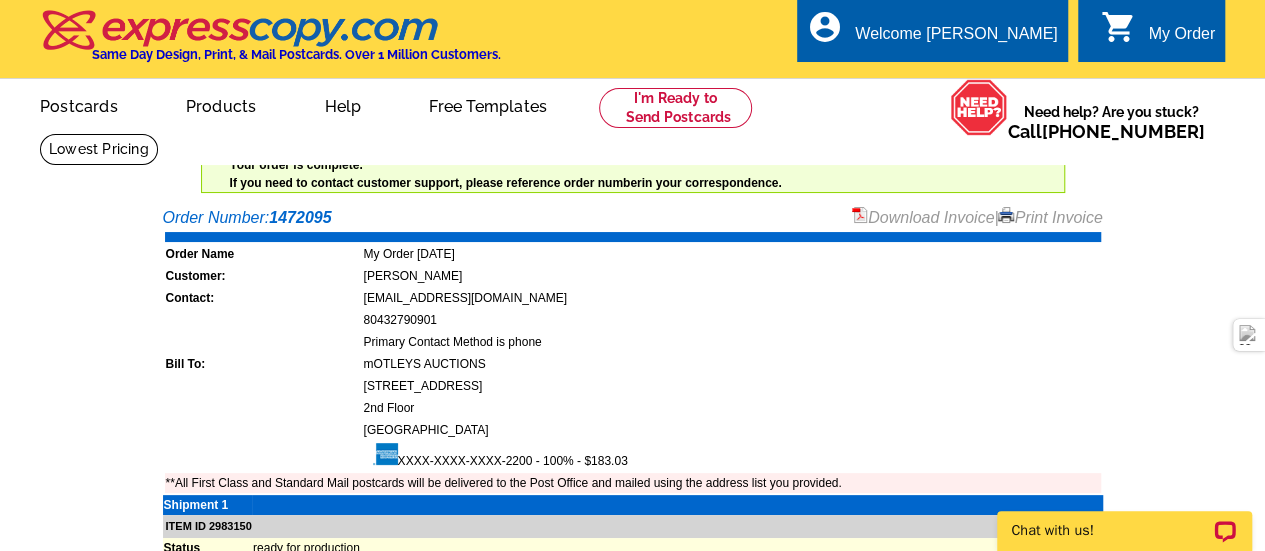 click on "Download Invoice" at bounding box center (923, 217) 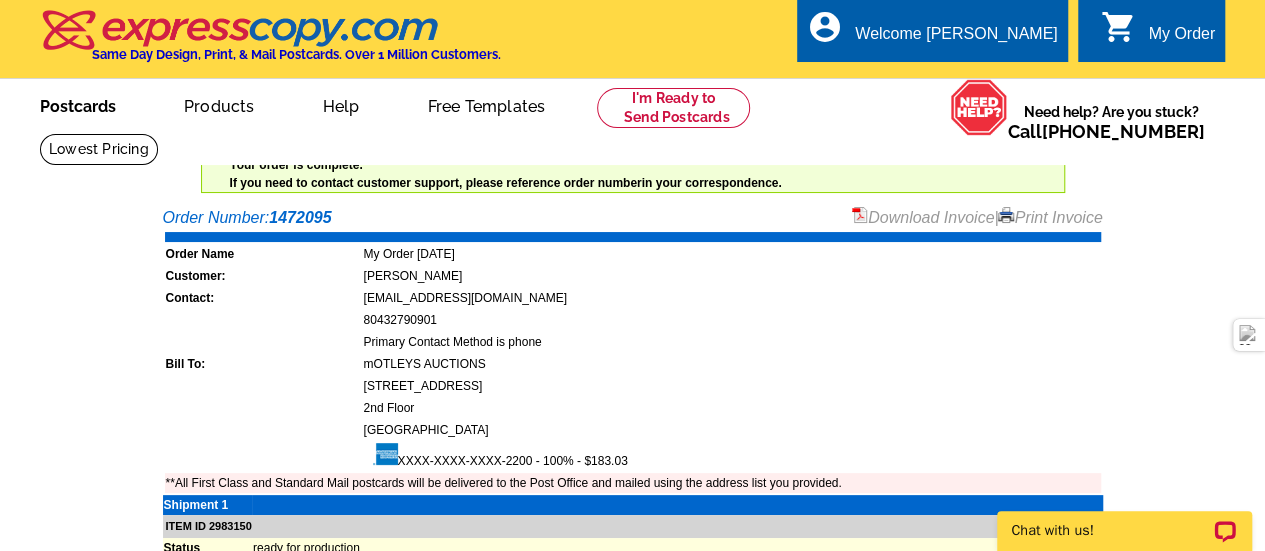 click on "Postcards" at bounding box center (78, 104) 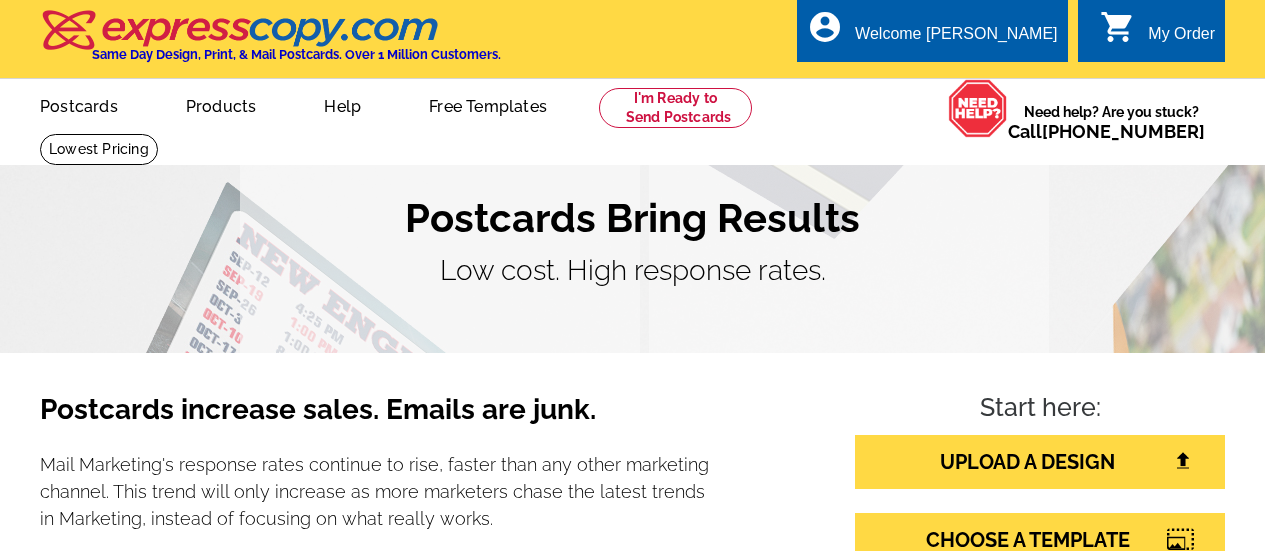 scroll, scrollTop: 0, scrollLeft: 0, axis: both 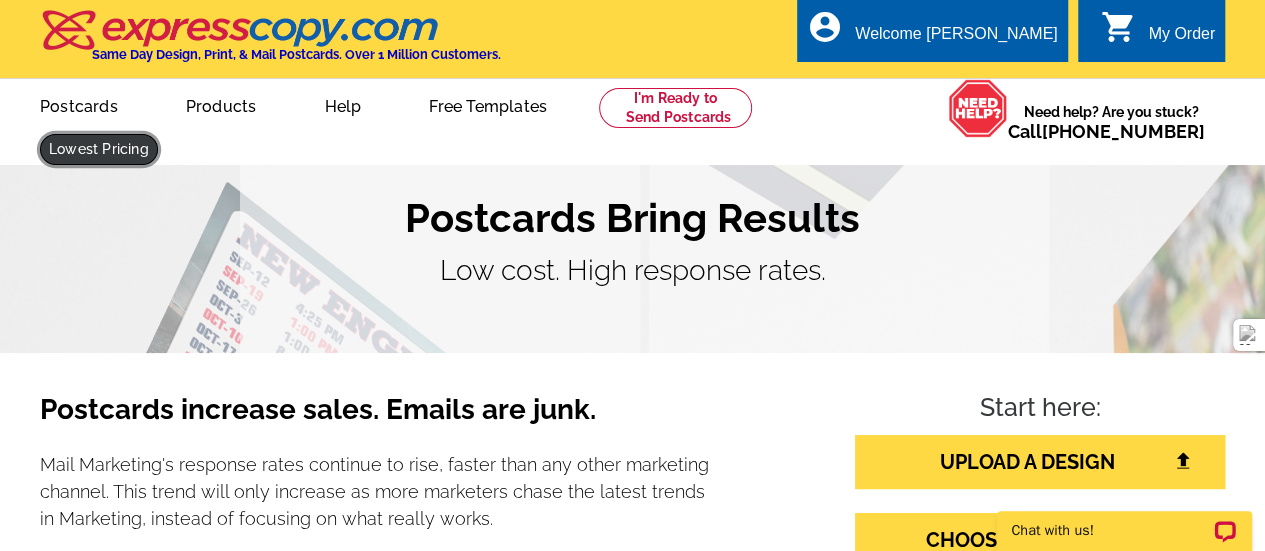 click at bounding box center [99, 149] 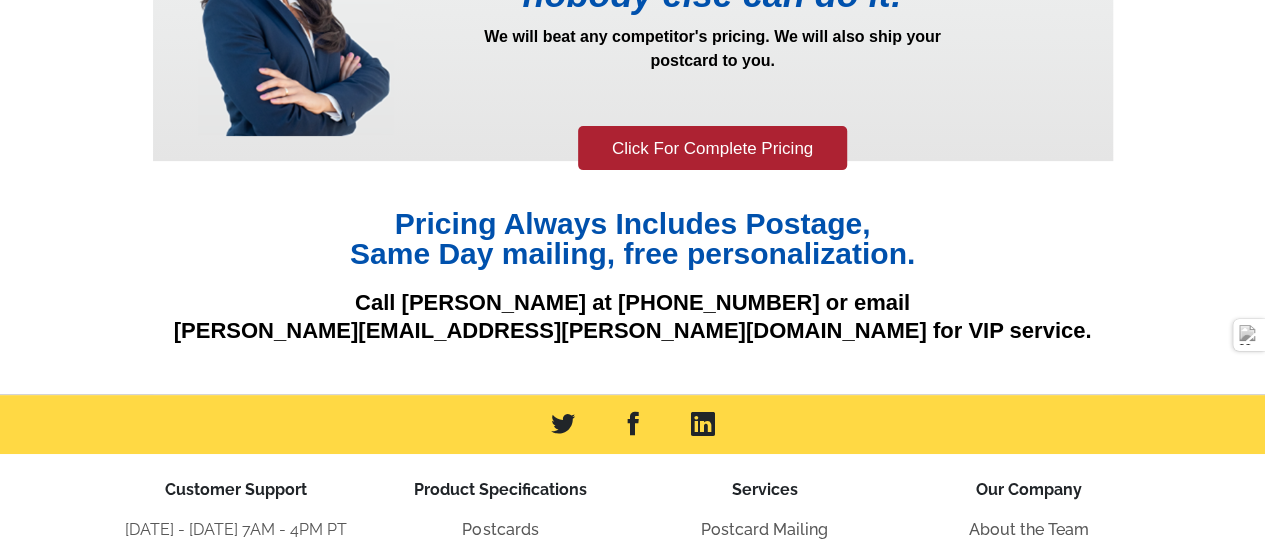 scroll, scrollTop: 400, scrollLeft: 0, axis: vertical 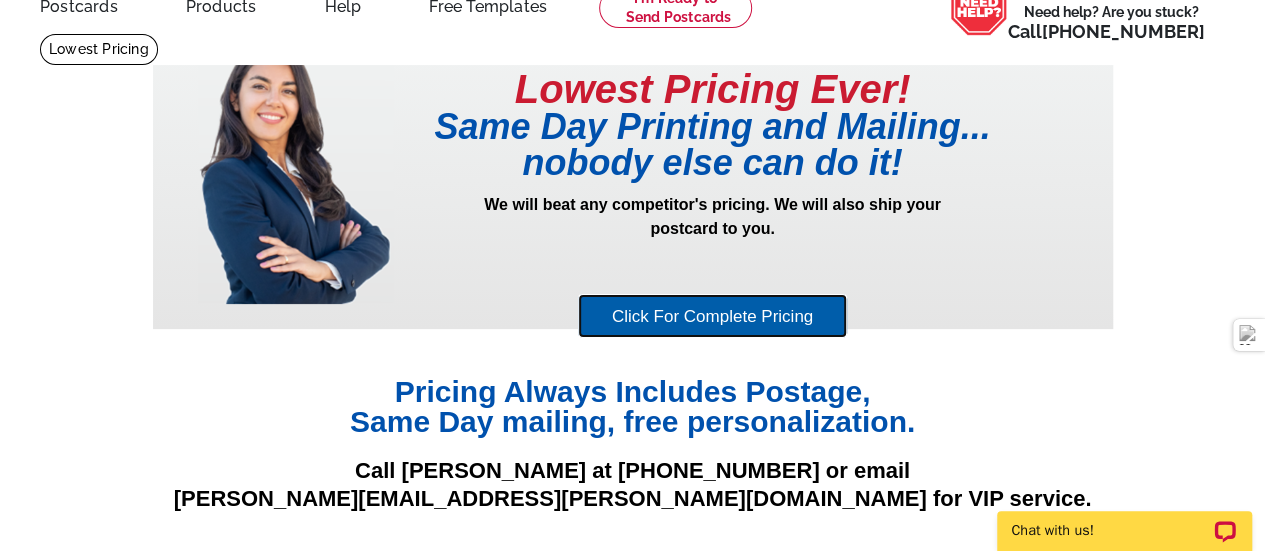click on "Click For Complete Pricing" at bounding box center (712, 316) 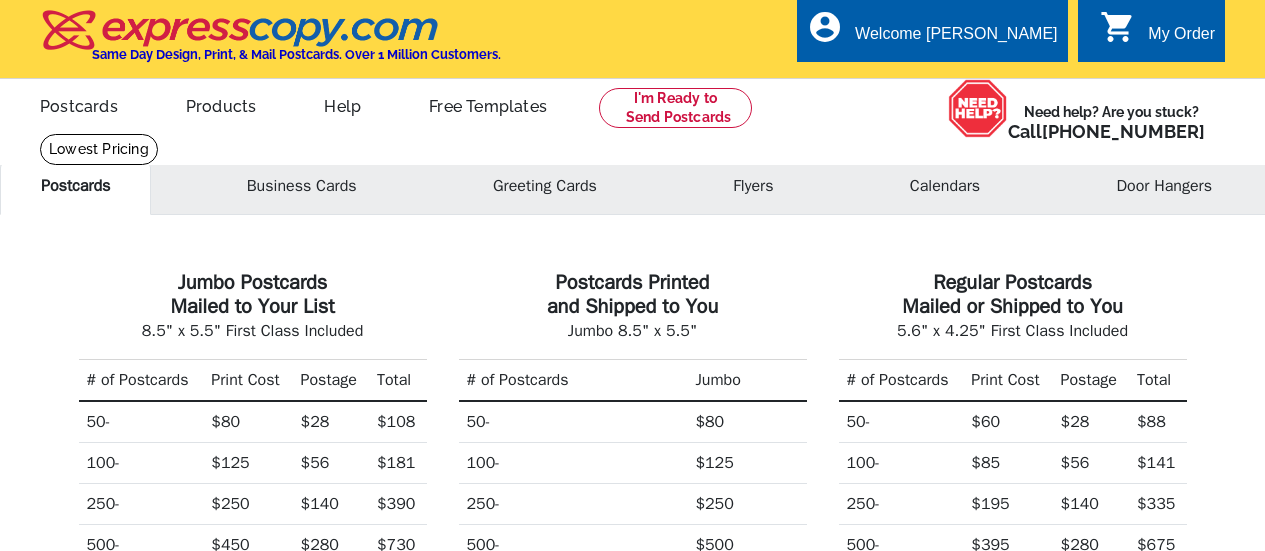 scroll, scrollTop: 0, scrollLeft: 0, axis: both 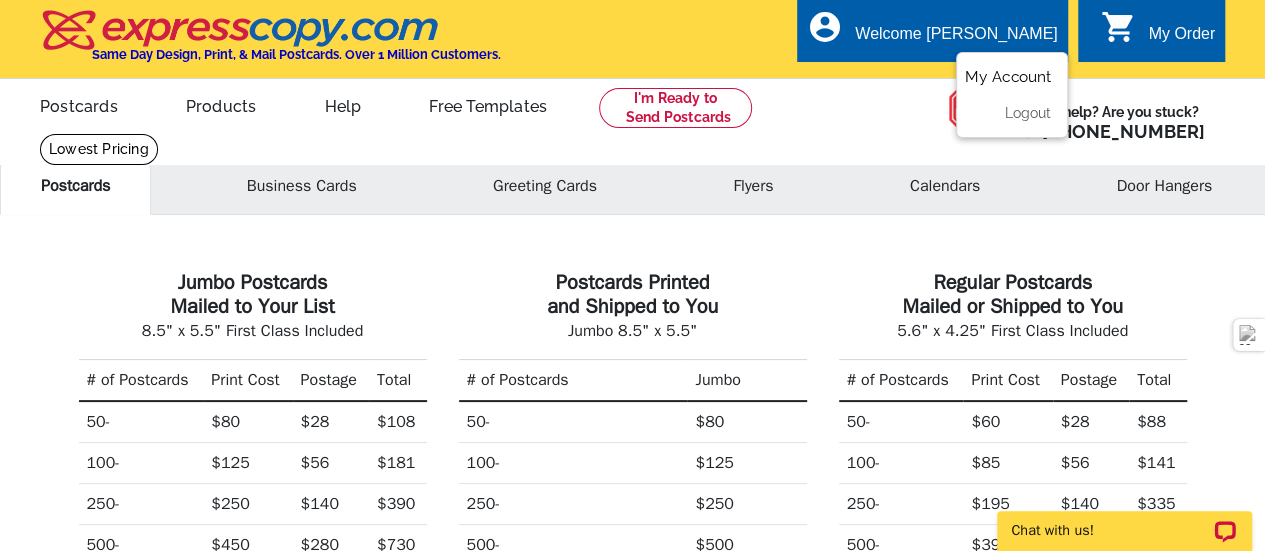 click on "My Account" at bounding box center [1008, 77] 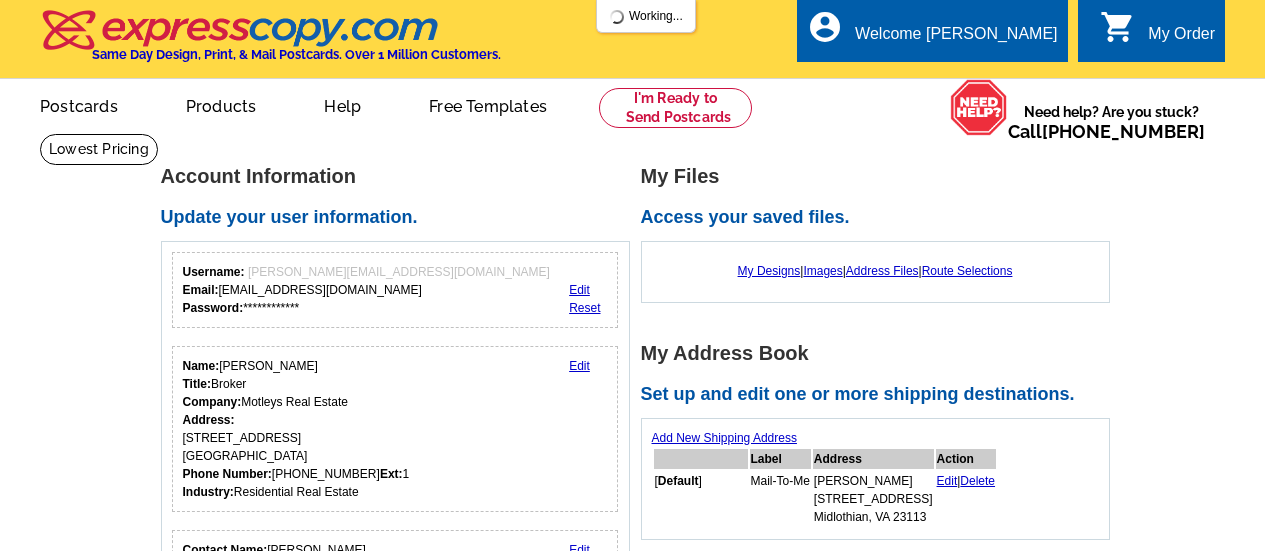 scroll, scrollTop: 0, scrollLeft: 0, axis: both 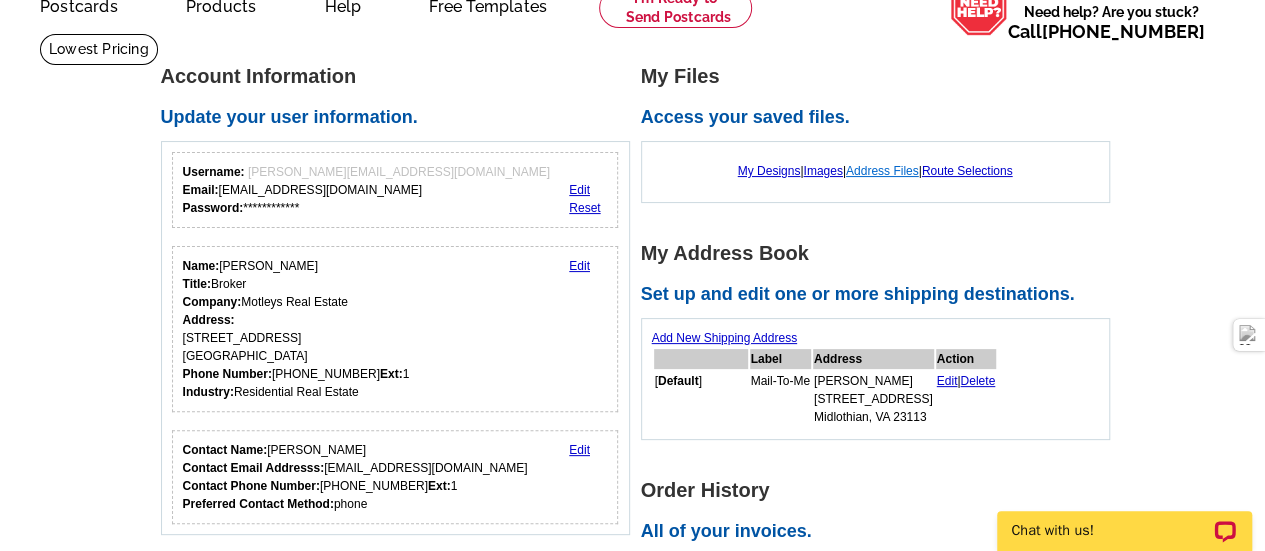 click on "Address Files" at bounding box center (882, 171) 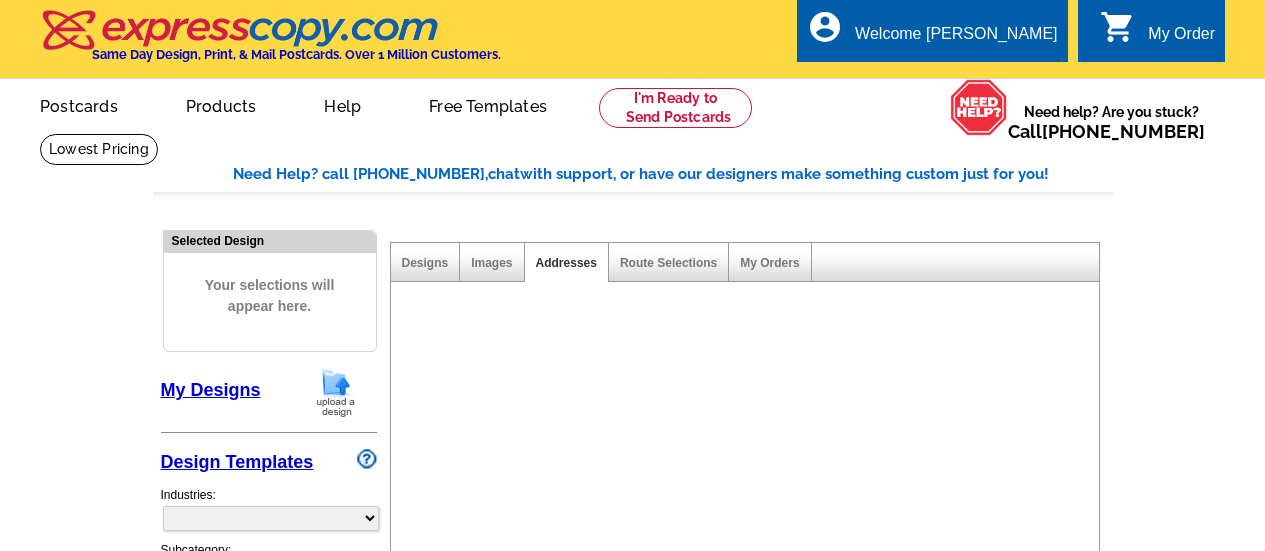 scroll, scrollTop: 0, scrollLeft: 0, axis: both 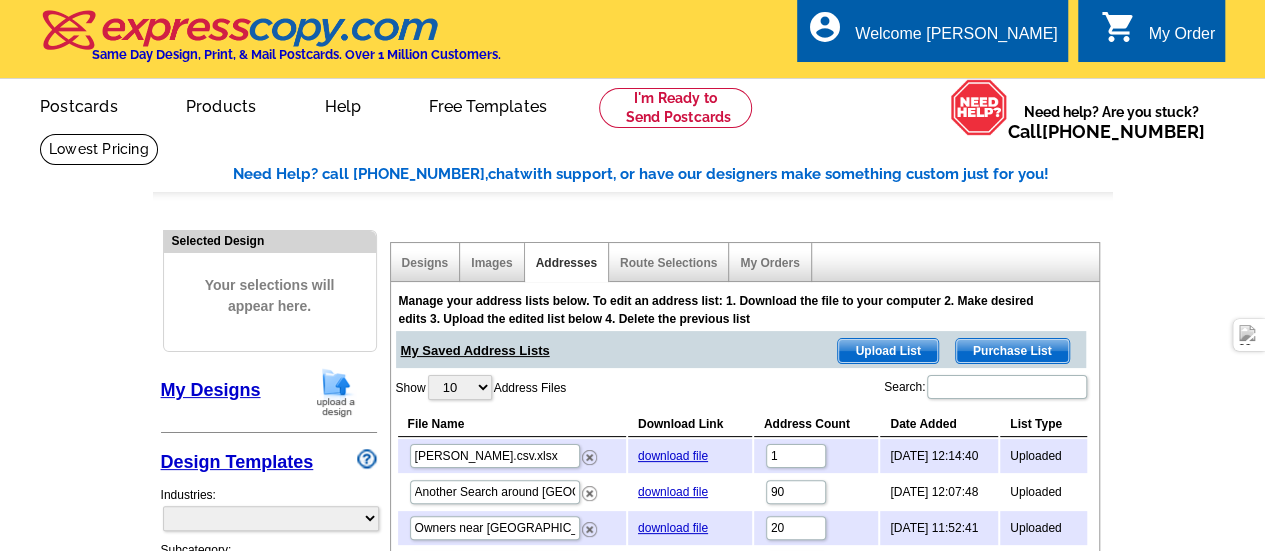 select on "785" 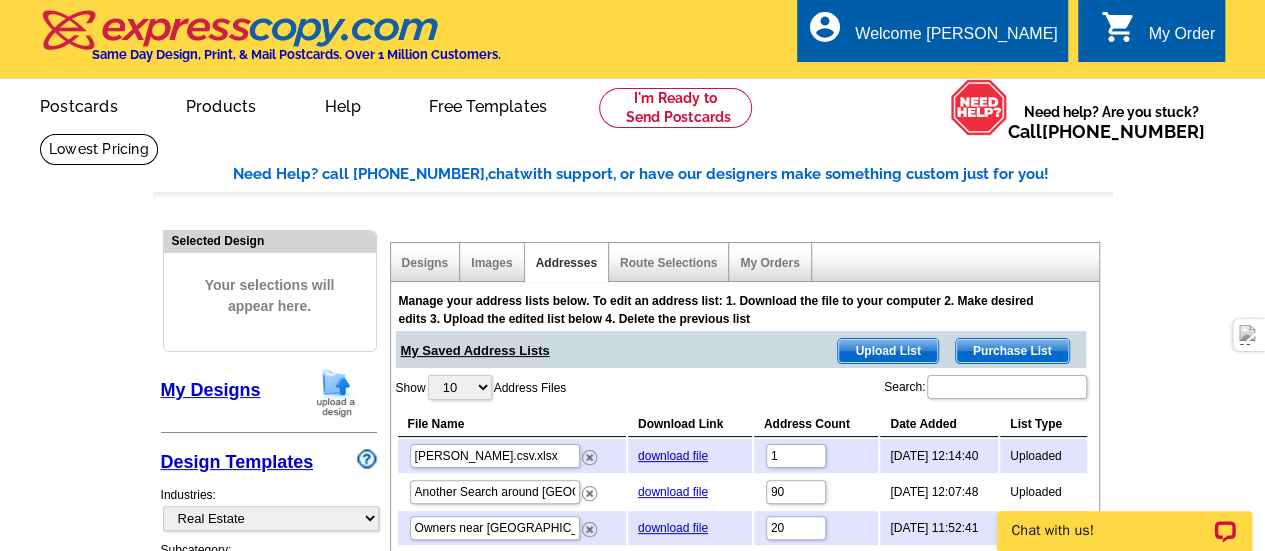 scroll, scrollTop: 0, scrollLeft: 0, axis: both 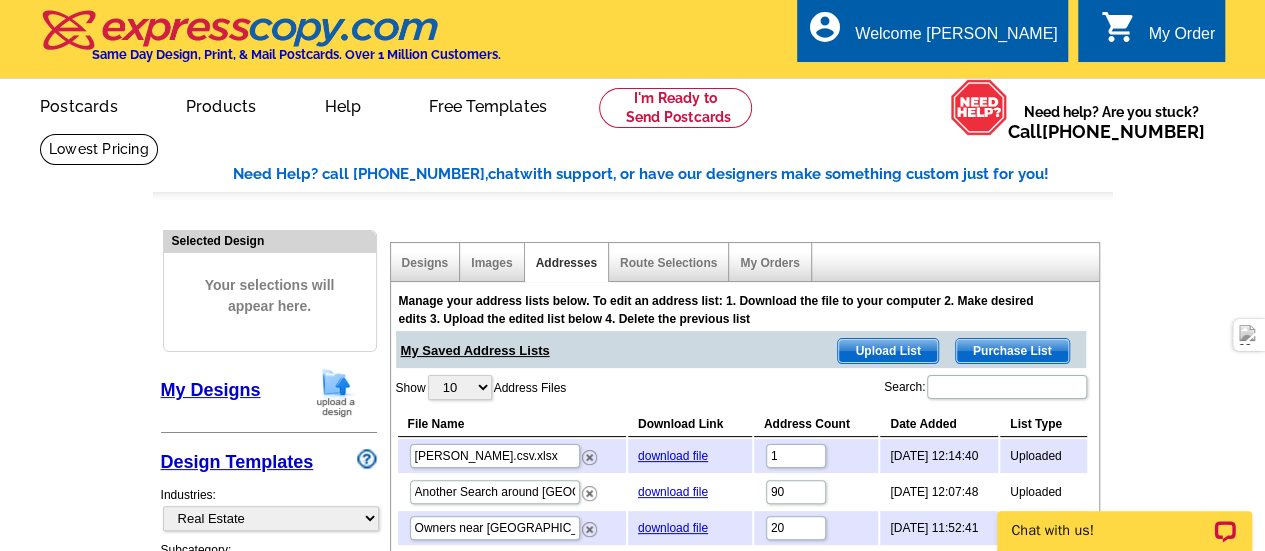 click on "Upload List" at bounding box center (887, 351) 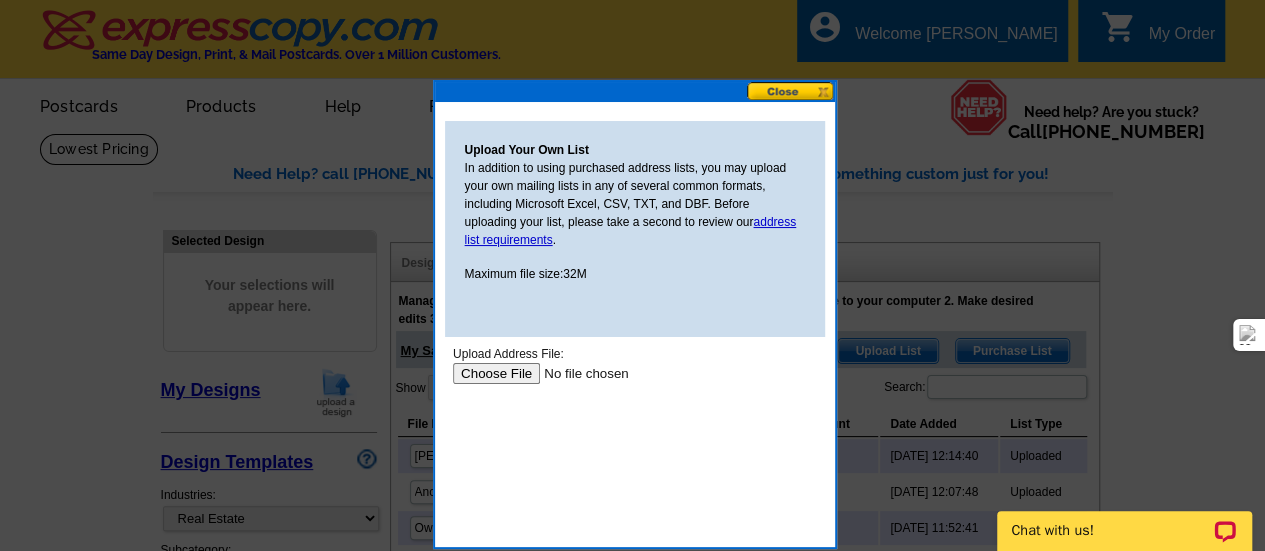 scroll, scrollTop: 0, scrollLeft: 0, axis: both 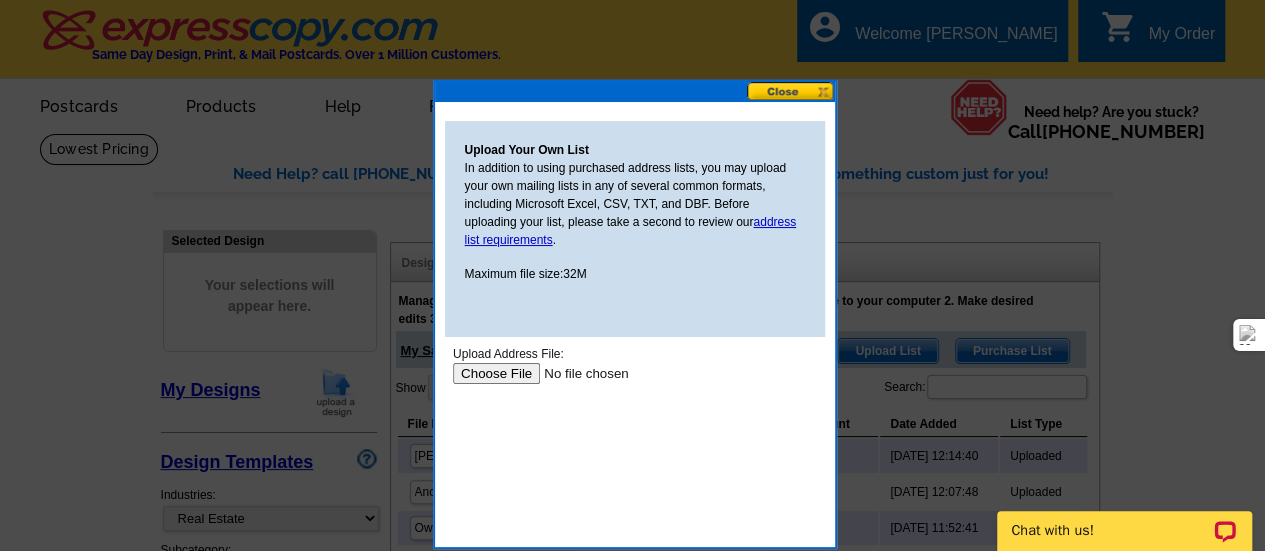 click at bounding box center (578, 373) 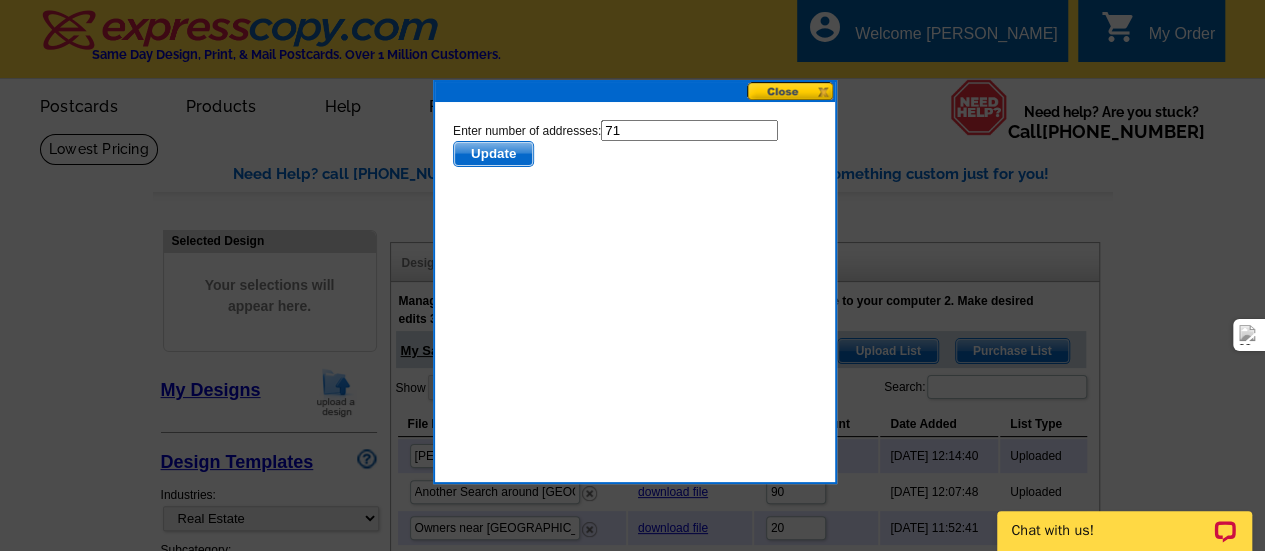 scroll, scrollTop: 0, scrollLeft: 0, axis: both 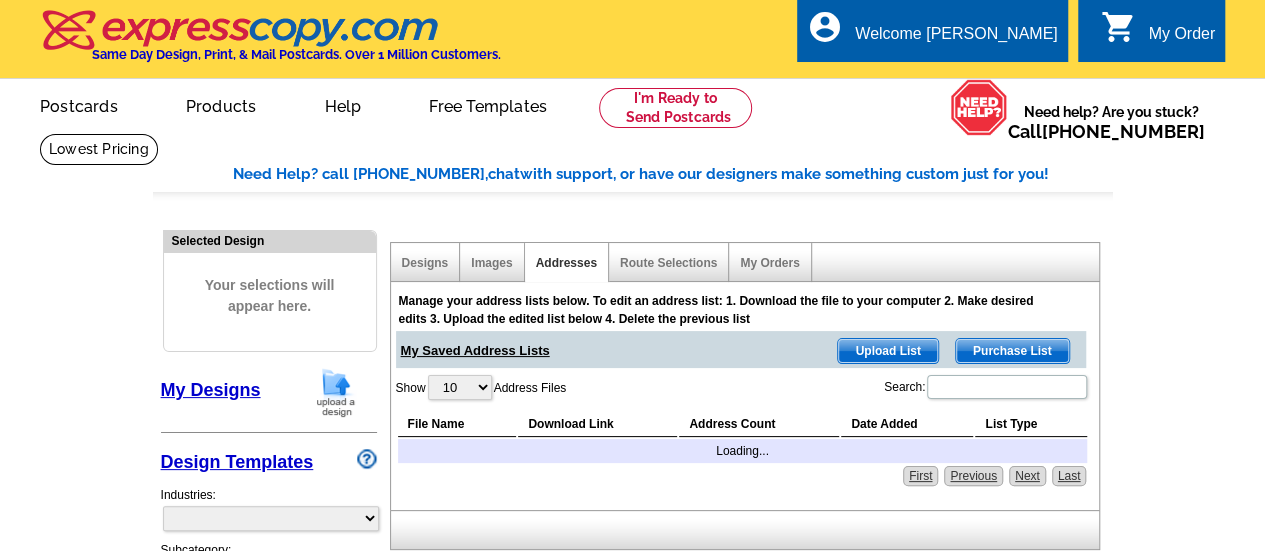 select on "785" 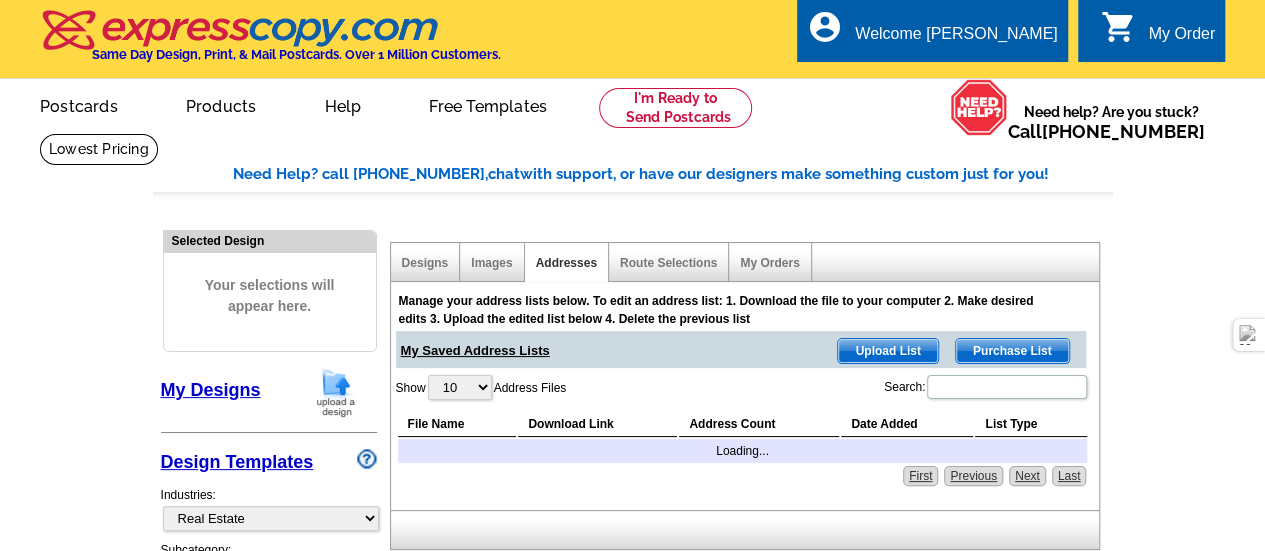click at bounding box center (336, 392) 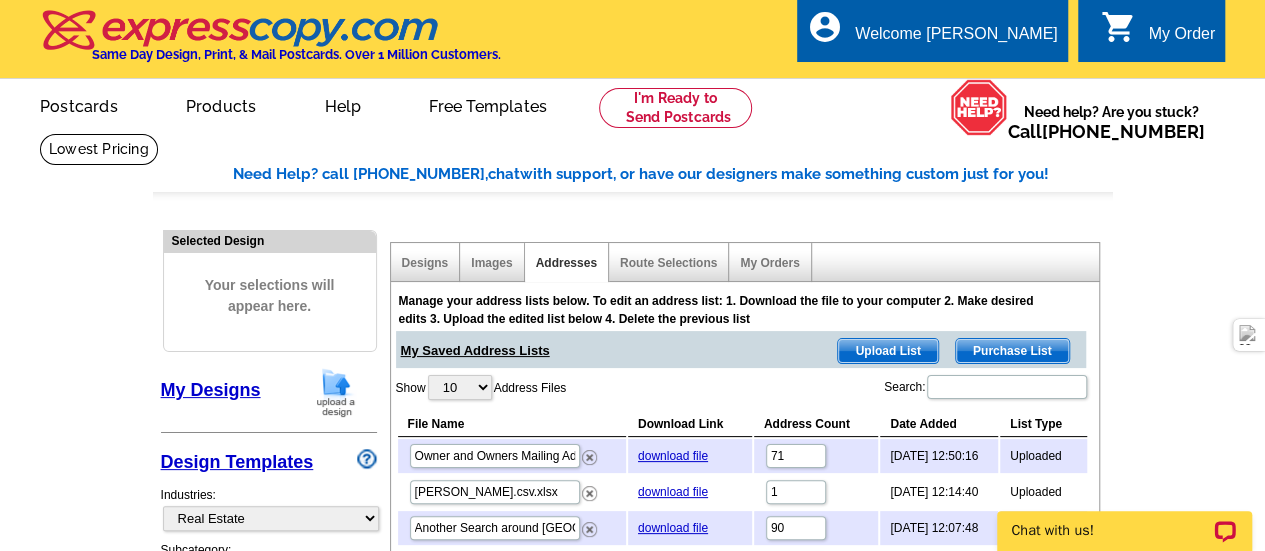 scroll, scrollTop: 0, scrollLeft: 0, axis: both 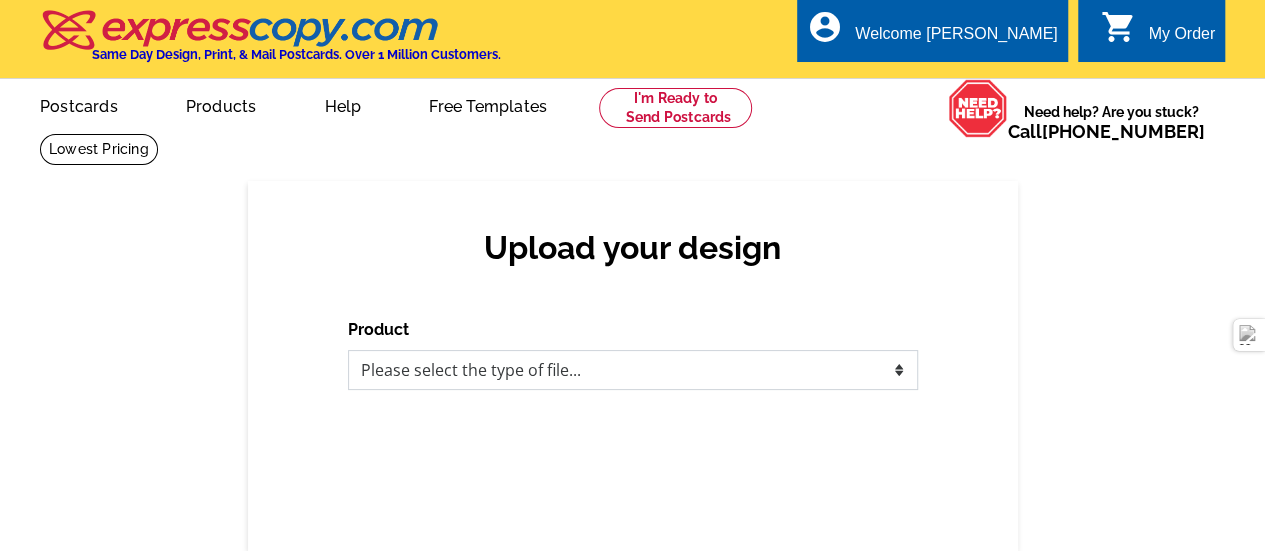 click on "Please select the type of file...
Postcards
Business Cards
Letters and flyers
Greeting Cards
Door Hangers" at bounding box center [633, 370] 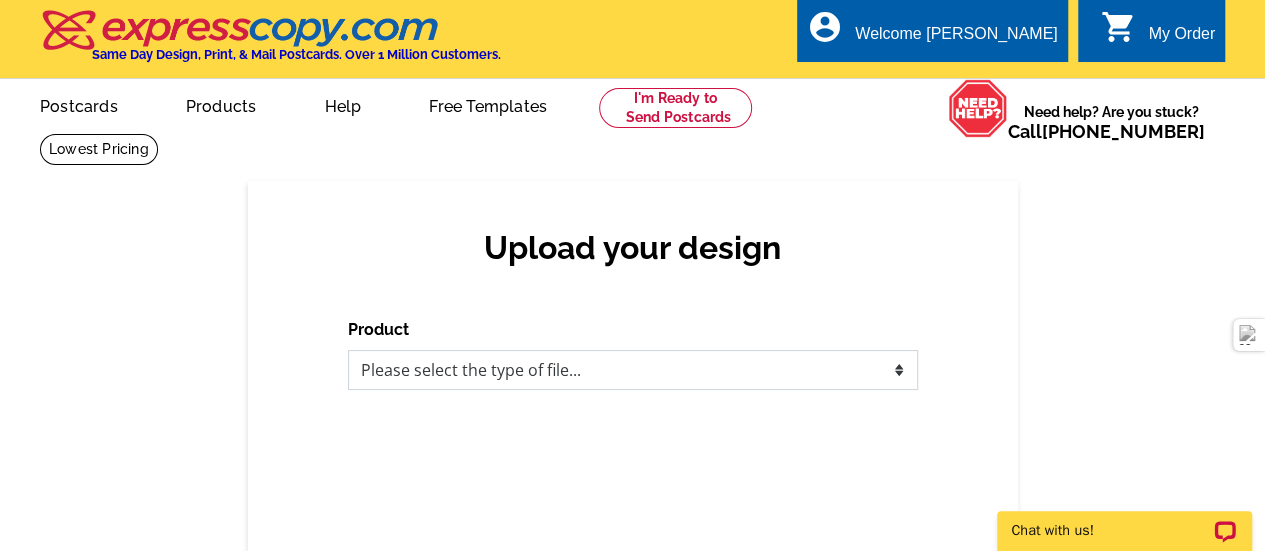 scroll, scrollTop: 0, scrollLeft: 0, axis: both 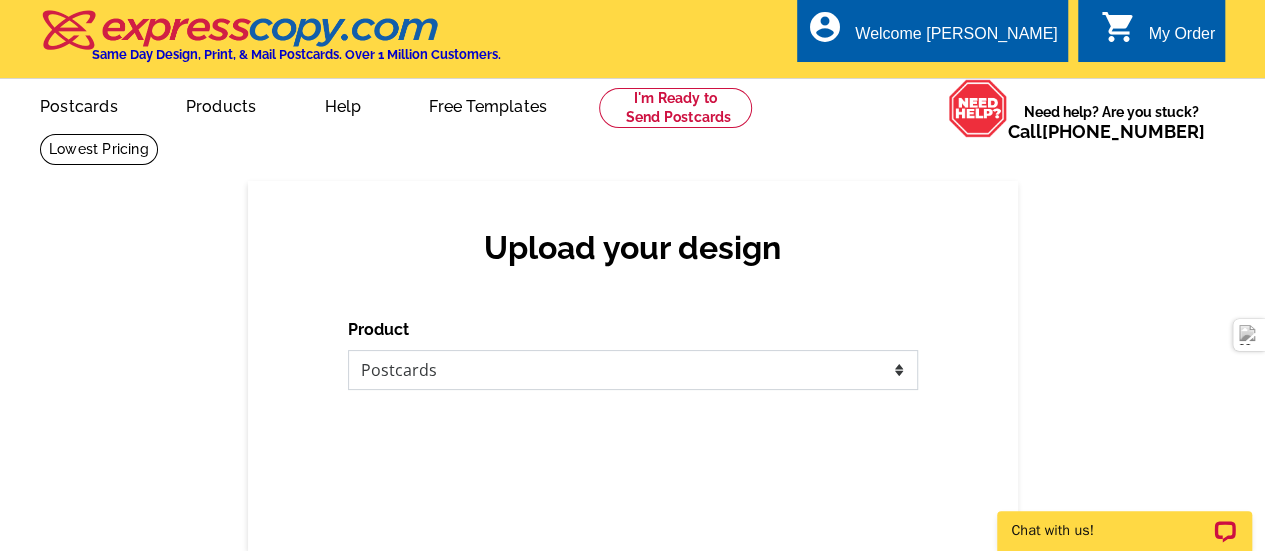 click on "Please select the type of file...
Postcards
Business Cards
Letters and flyers
Greeting Cards
Door Hangers" at bounding box center [633, 370] 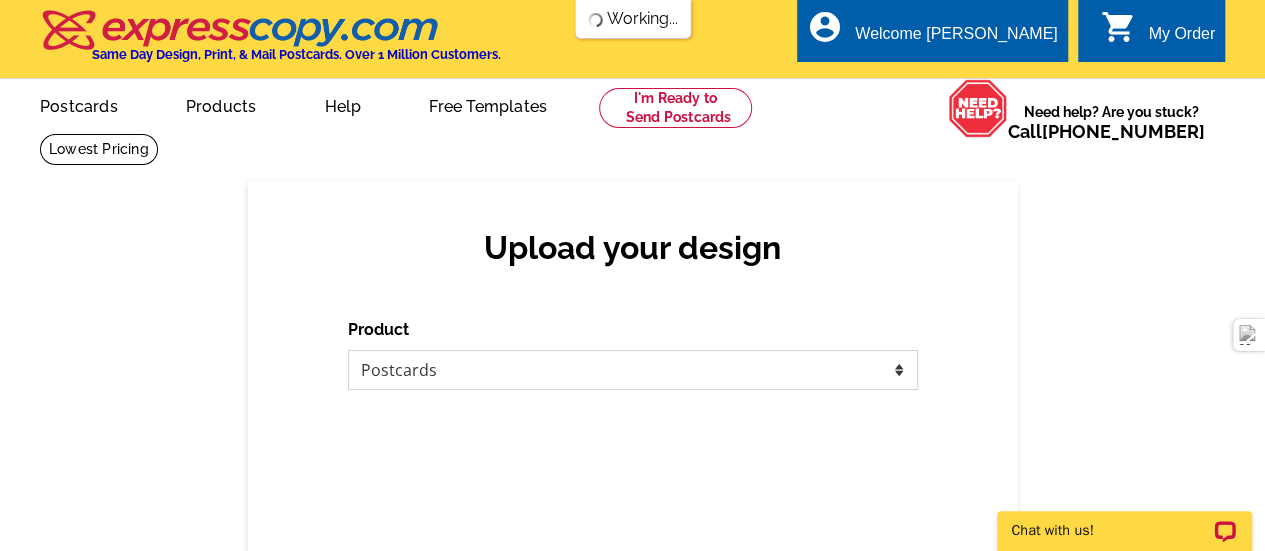 scroll, scrollTop: 0, scrollLeft: 0, axis: both 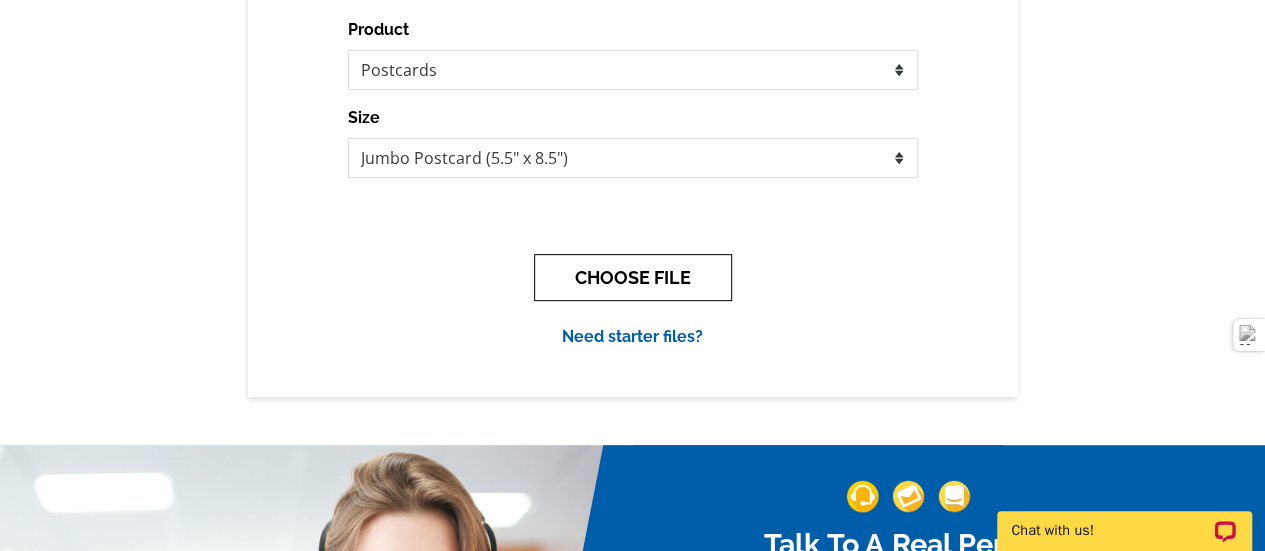 click on "CHOOSE FILE" at bounding box center (633, 277) 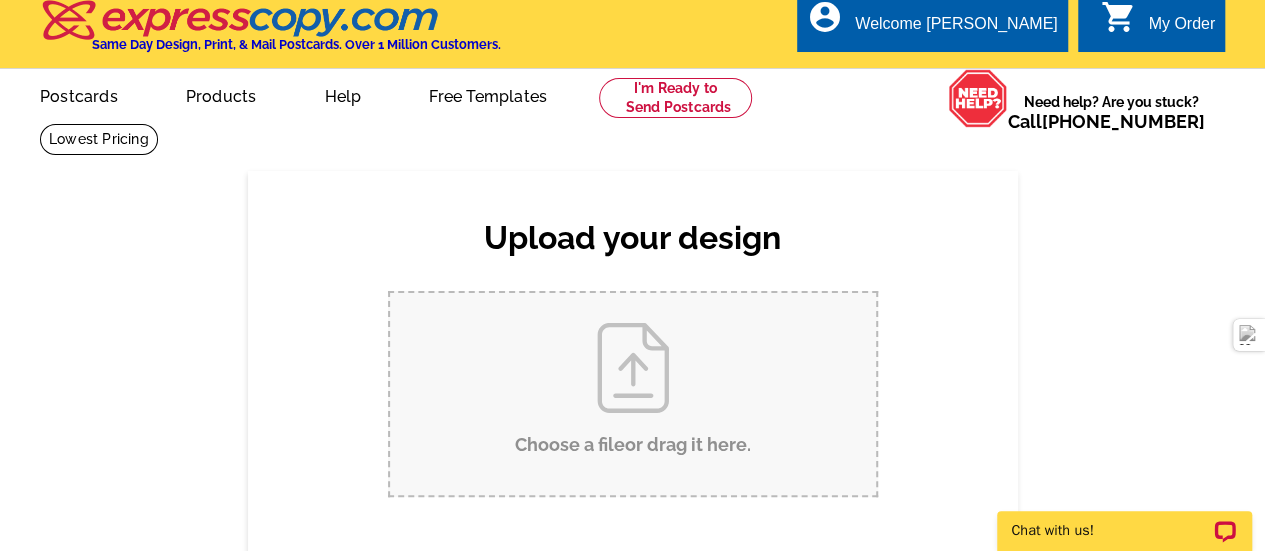 scroll, scrollTop: 0, scrollLeft: 0, axis: both 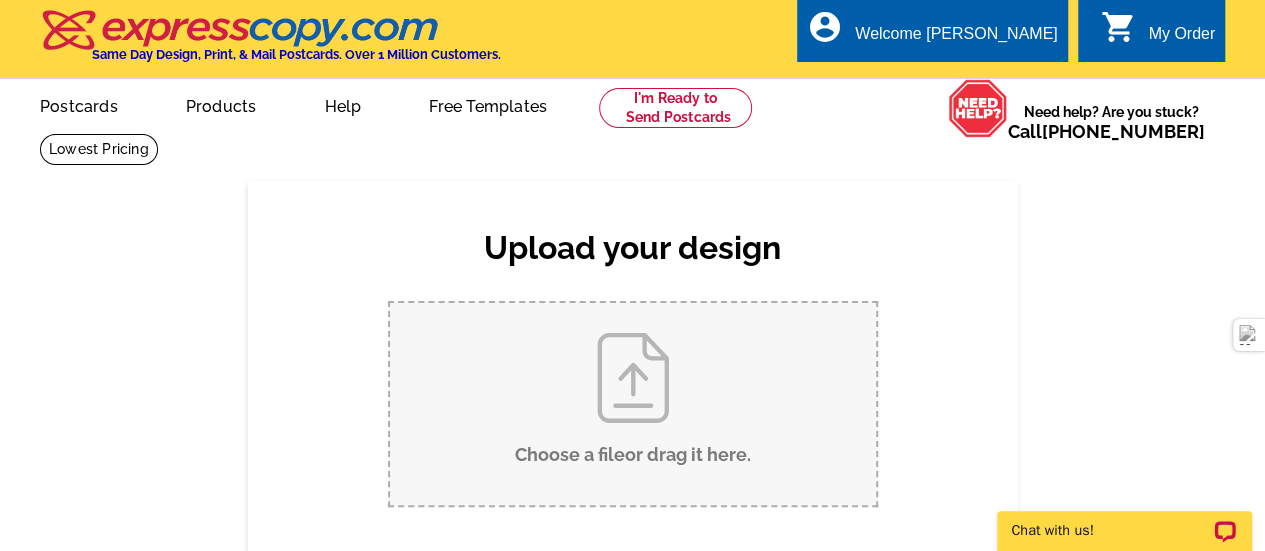 click on "Choose a file  or drag it here ." at bounding box center (633, 404) 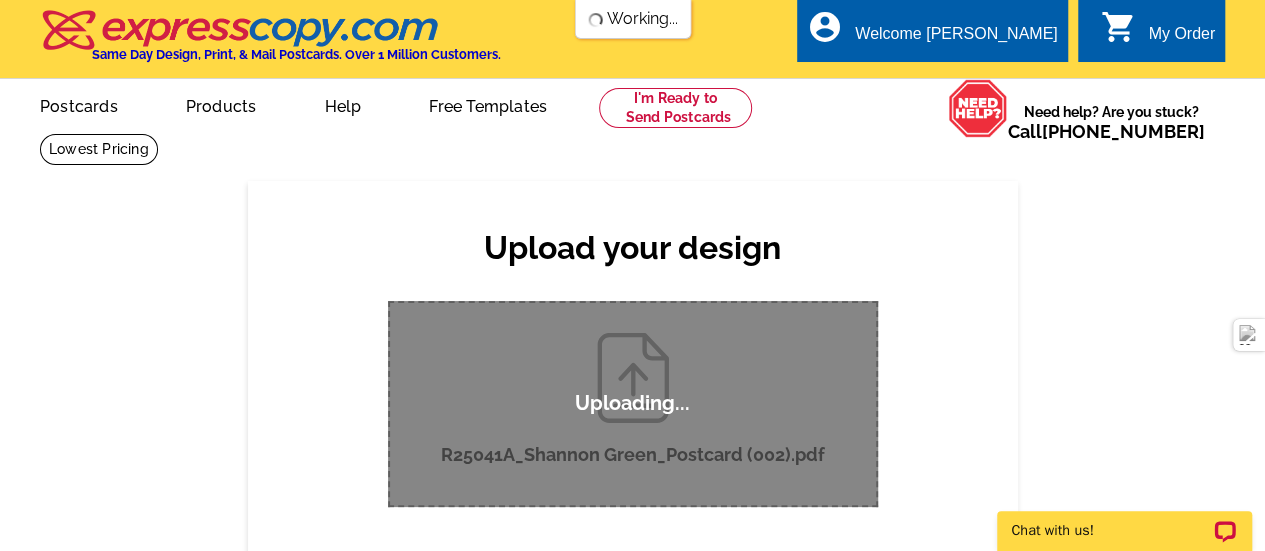 type 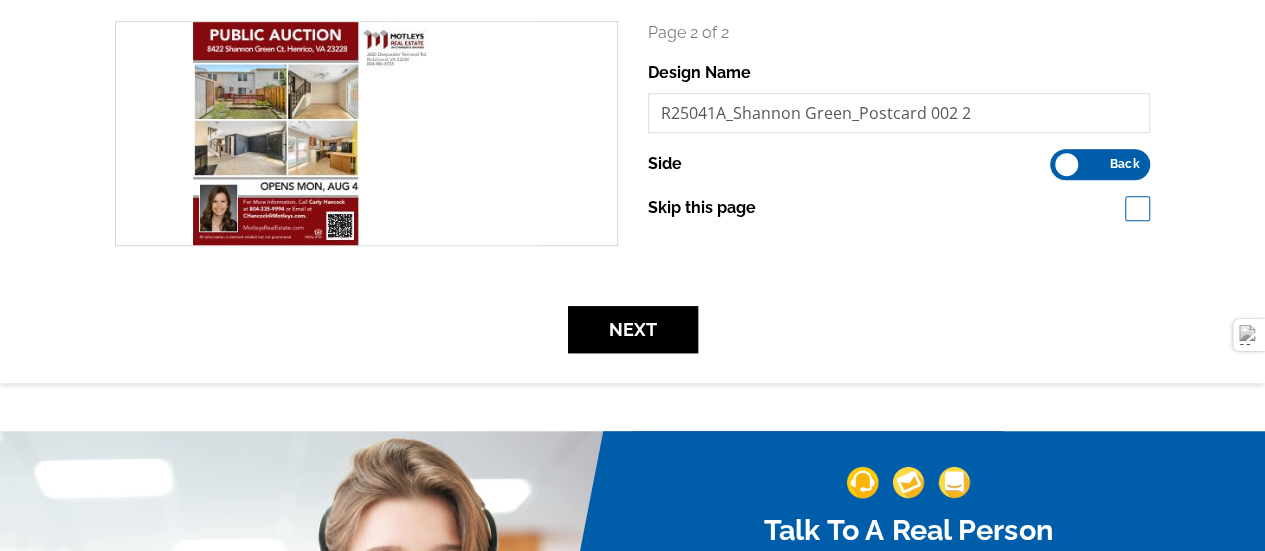 scroll, scrollTop: 600, scrollLeft: 0, axis: vertical 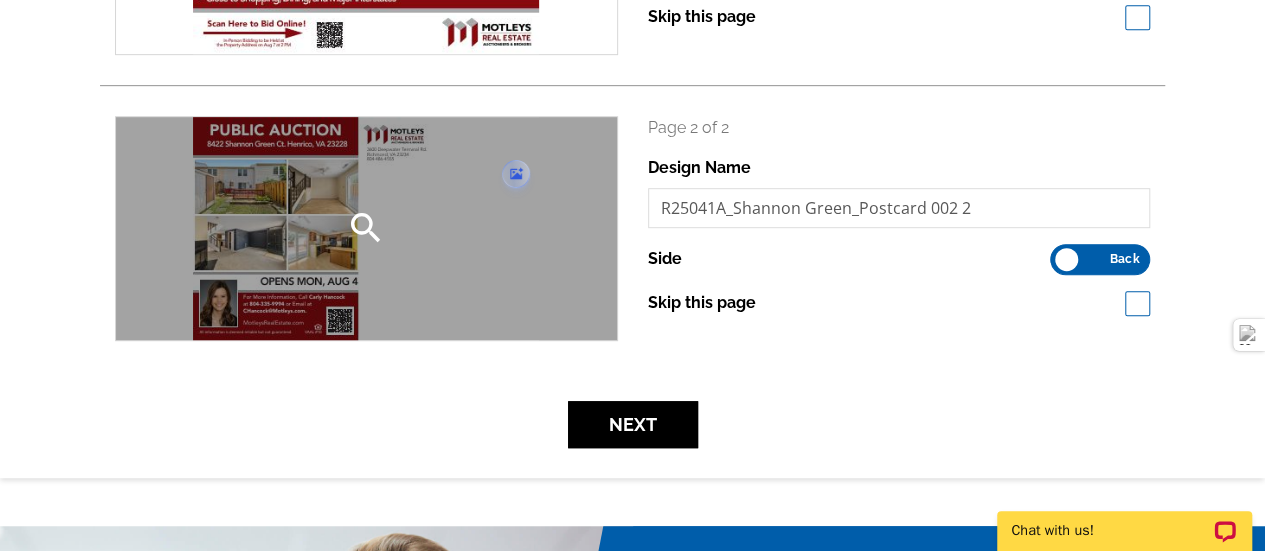 click on "search" at bounding box center [366, 228] 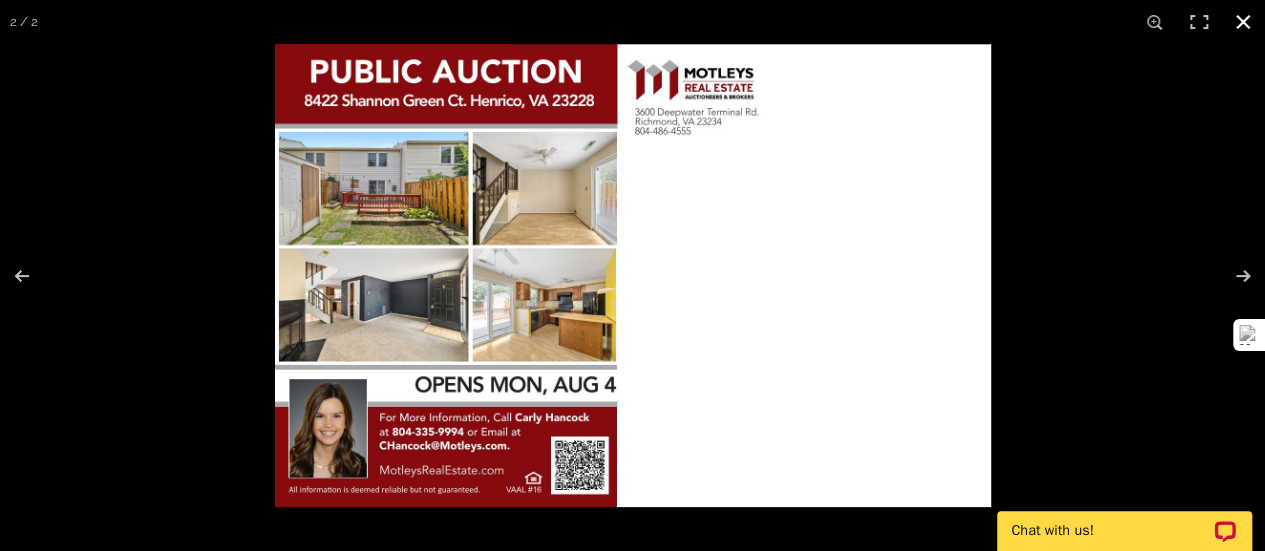 click at bounding box center [907, 319] 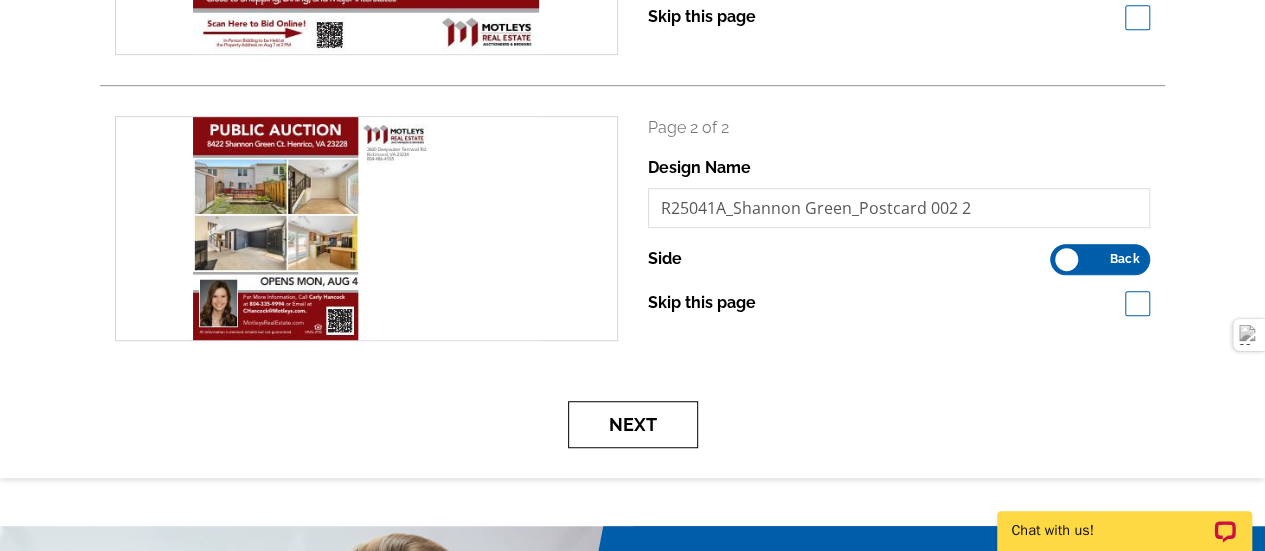 click on "Next" at bounding box center (633, 424) 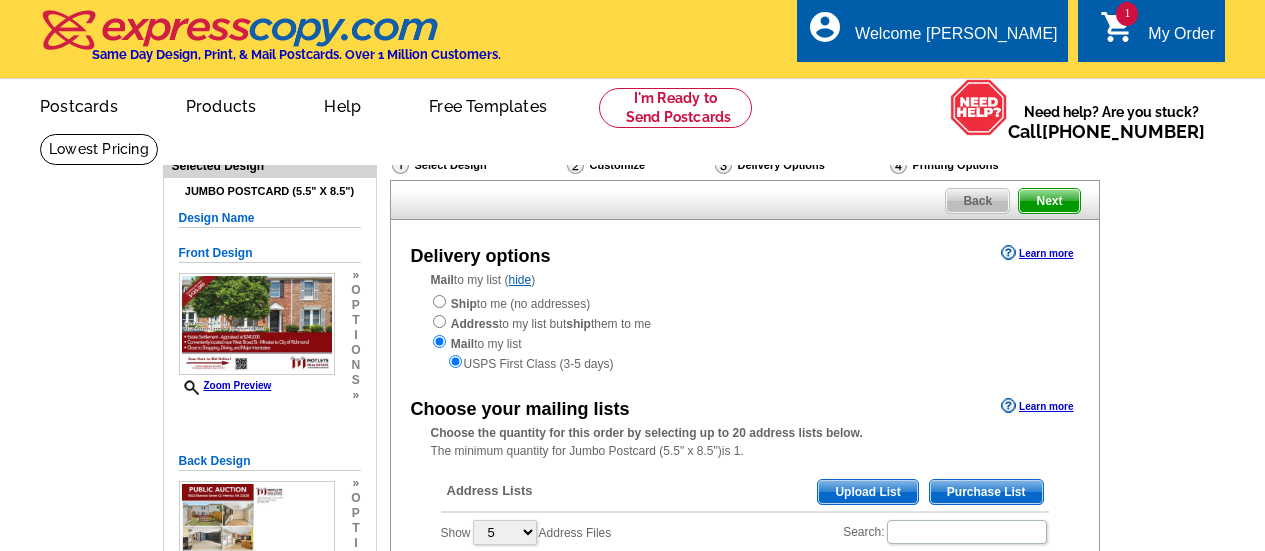 scroll, scrollTop: 0, scrollLeft: 0, axis: both 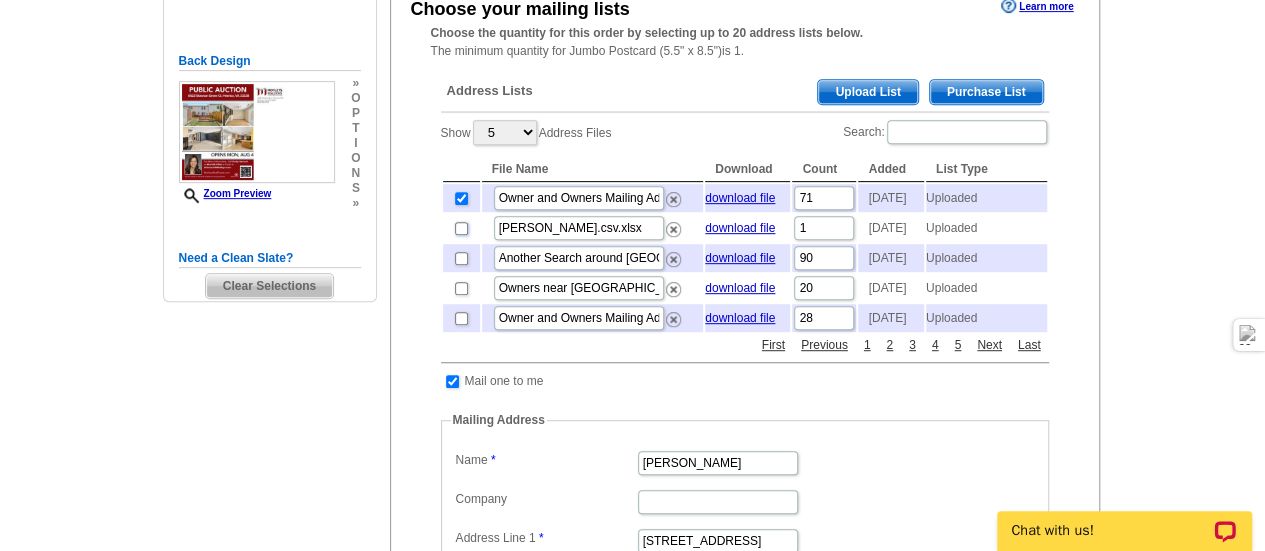 click at bounding box center [461, 228] 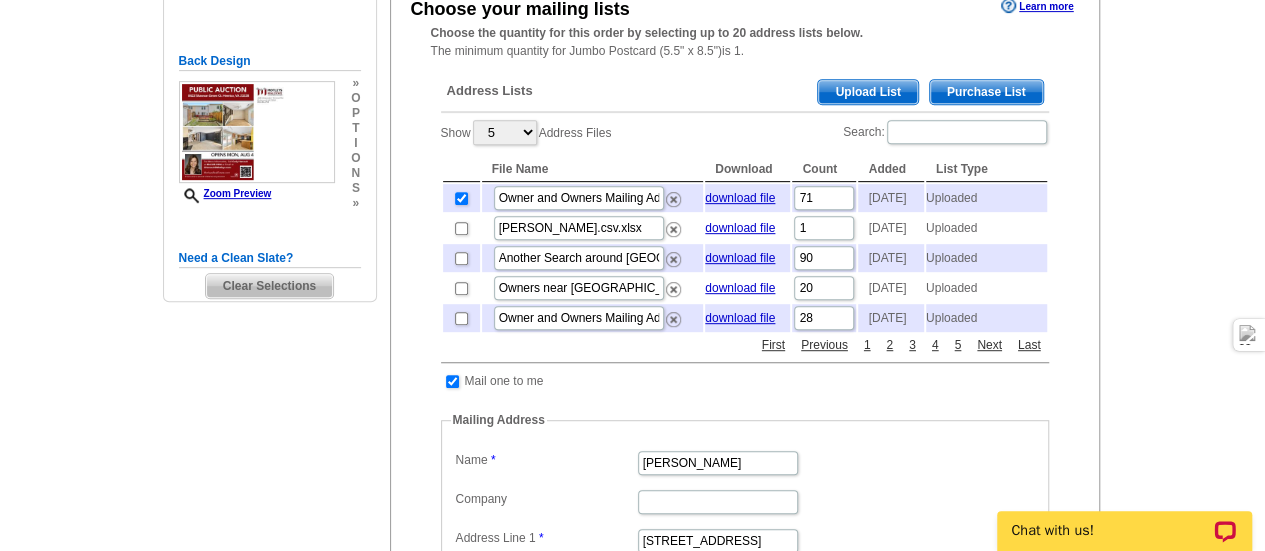 checkbox on "true" 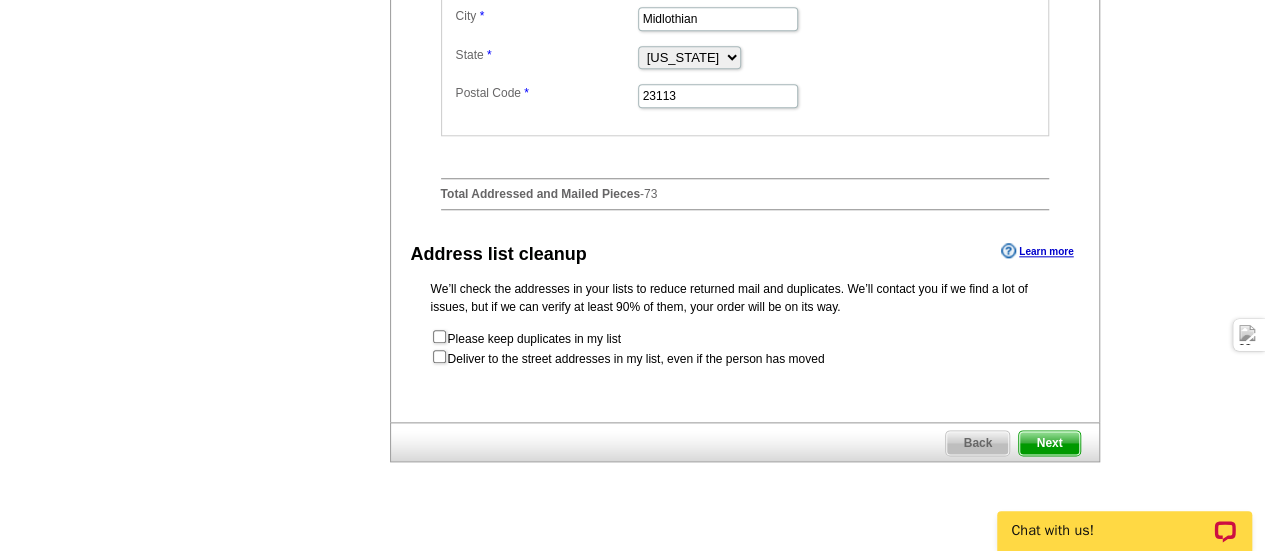scroll, scrollTop: 1100, scrollLeft: 0, axis: vertical 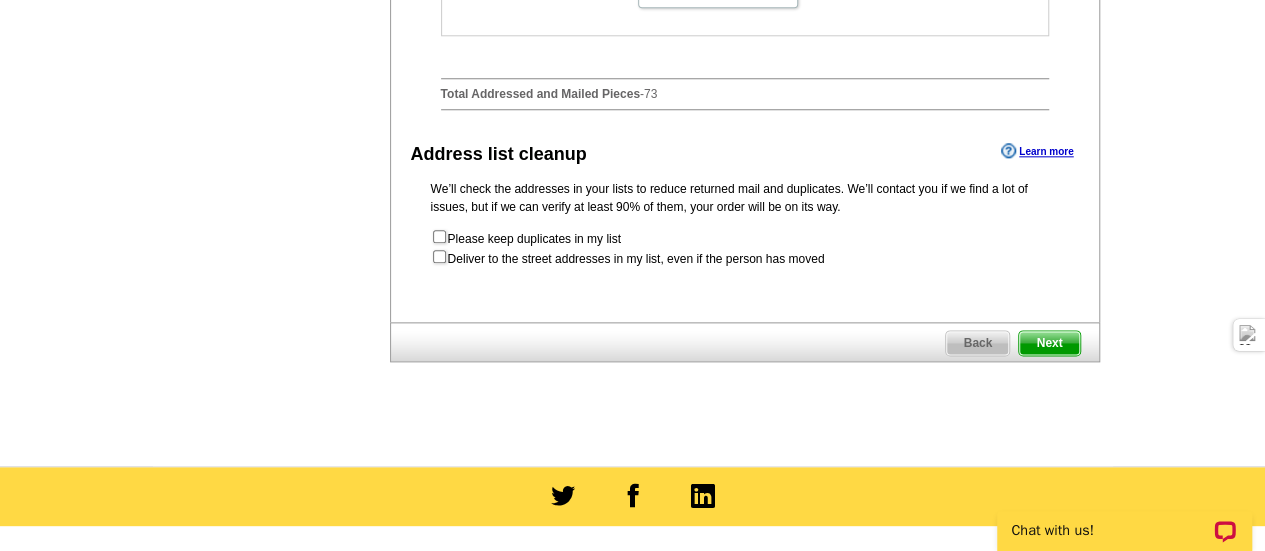 click on "Next" at bounding box center (1049, 343) 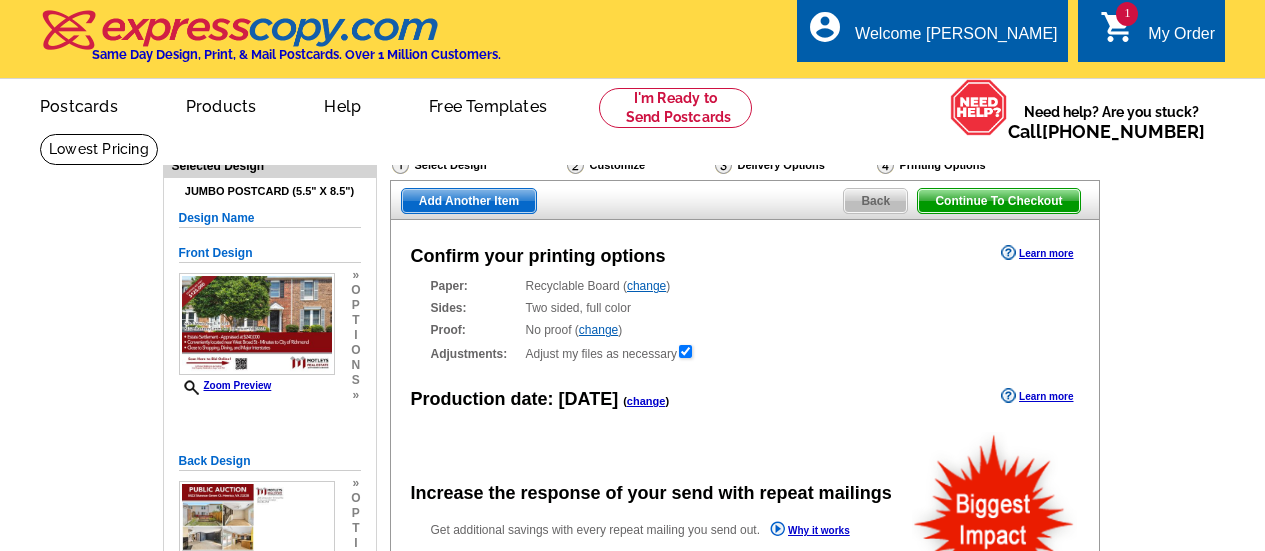 scroll, scrollTop: 0, scrollLeft: 0, axis: both 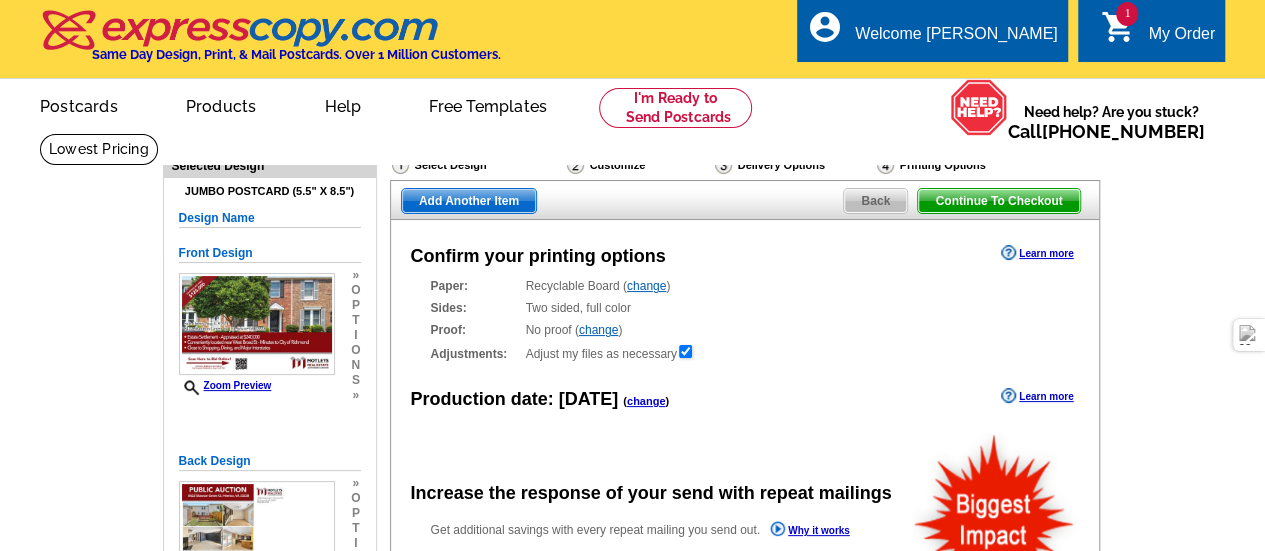 radio on "false" 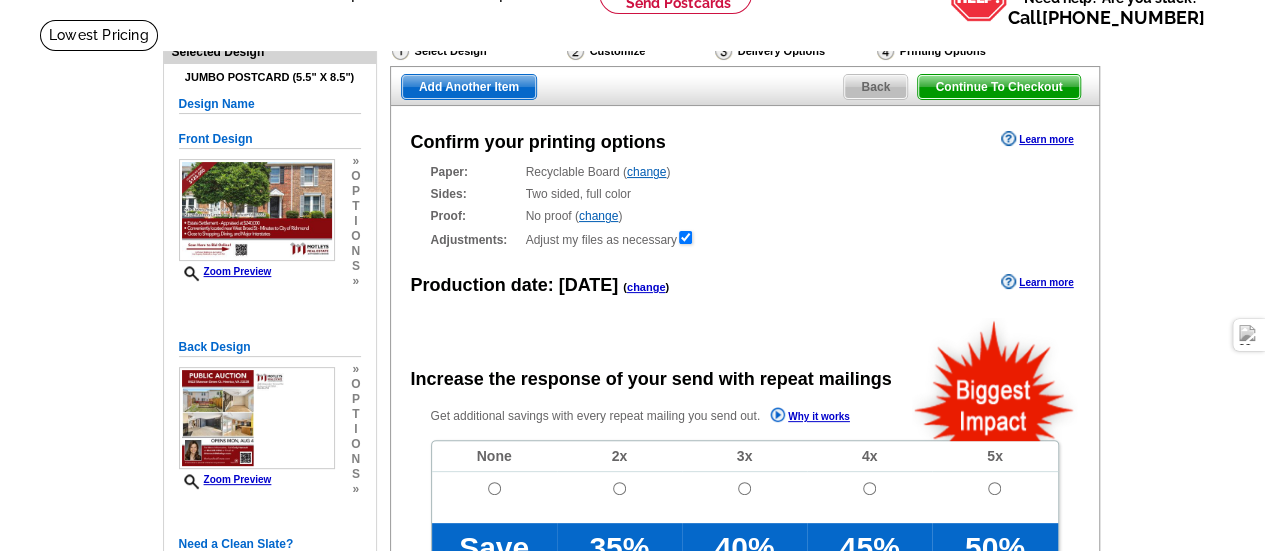 scroll, scrollTop: 290, scrollLeft: 0, axis: vertical 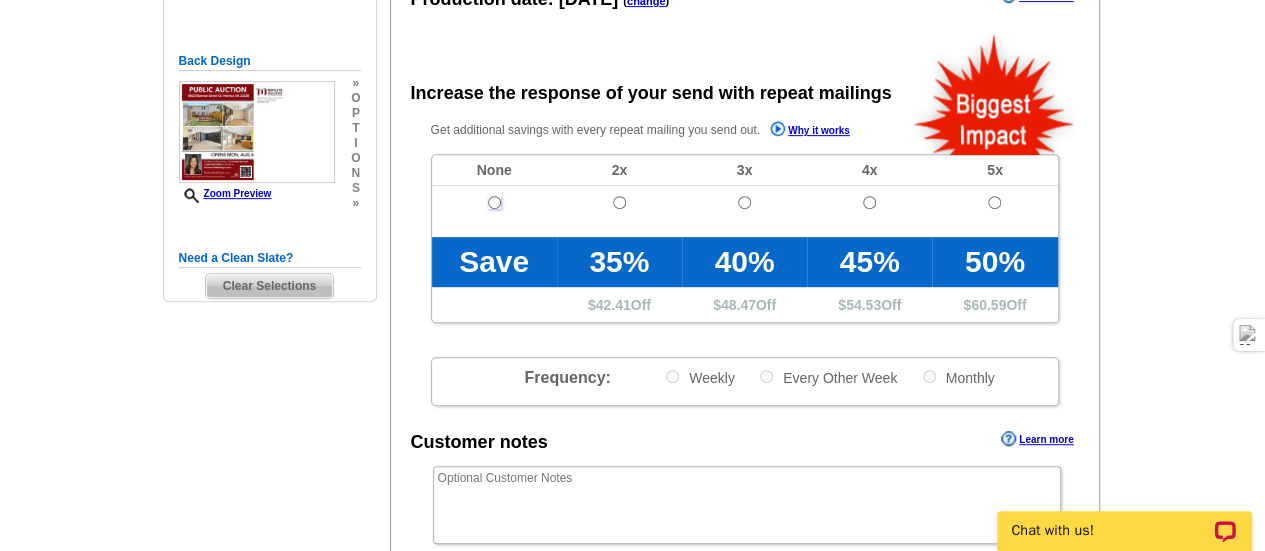 click at bounding box center (494, 202) 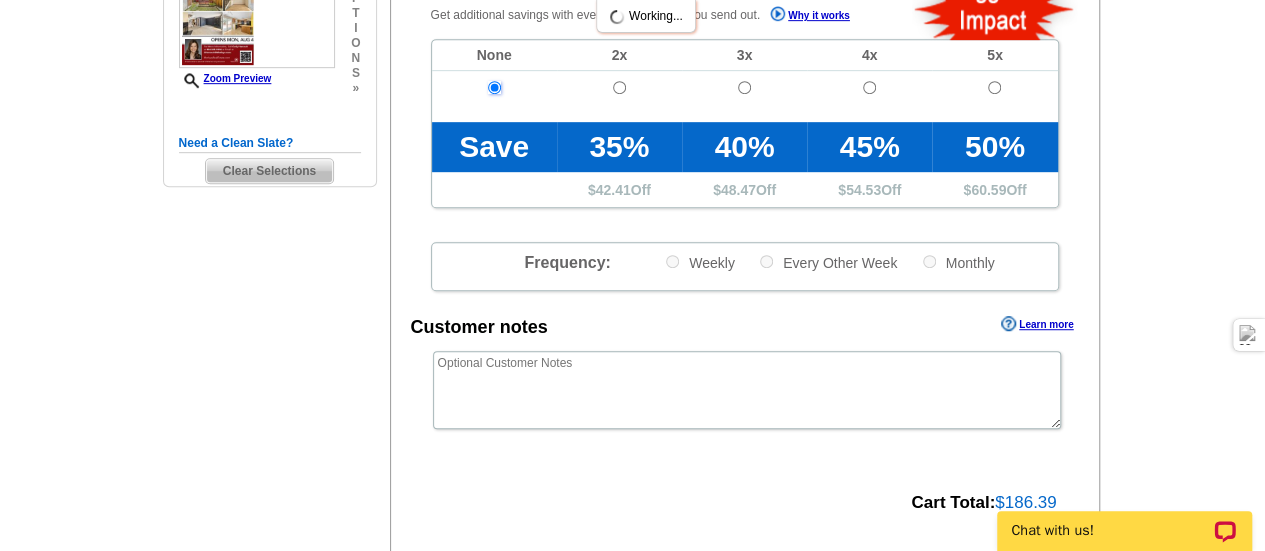 scroll, scrollTop: 700, scrollLeft: 0, axis: vertical 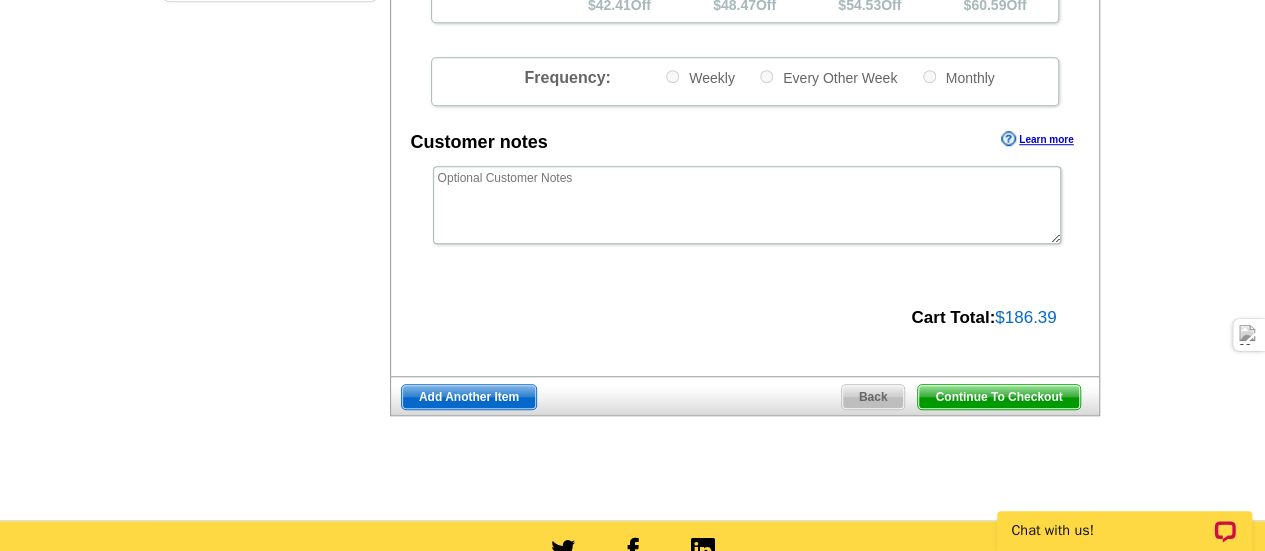 click on "Continue To Checkout" at bounding box center [998, 397] 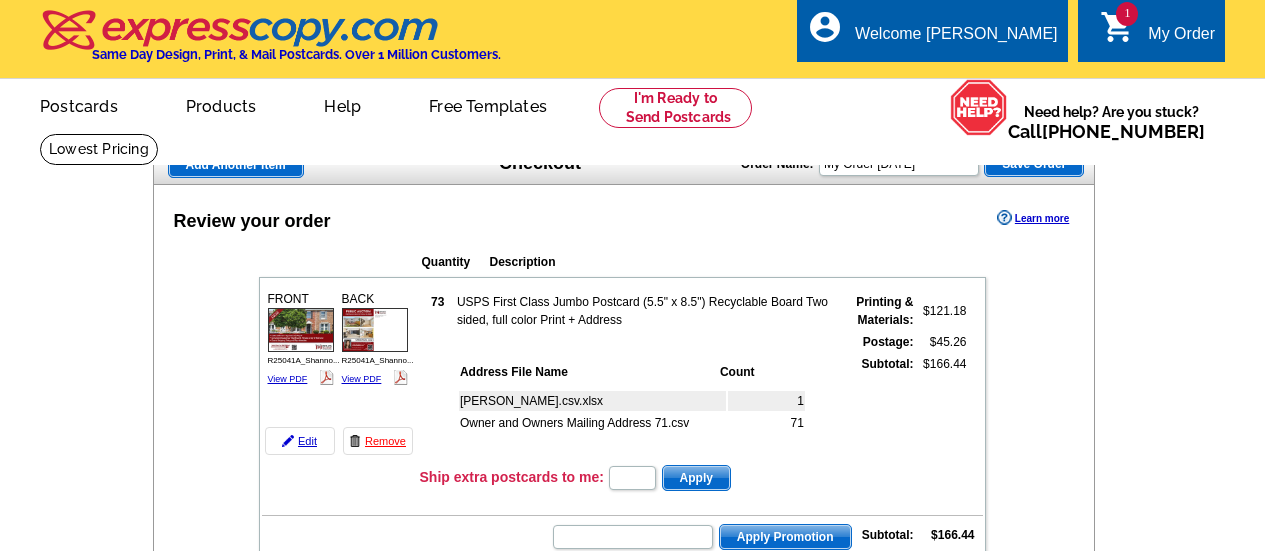 scroll, scrollTop: 0, scrollLeft: 0, axis: both 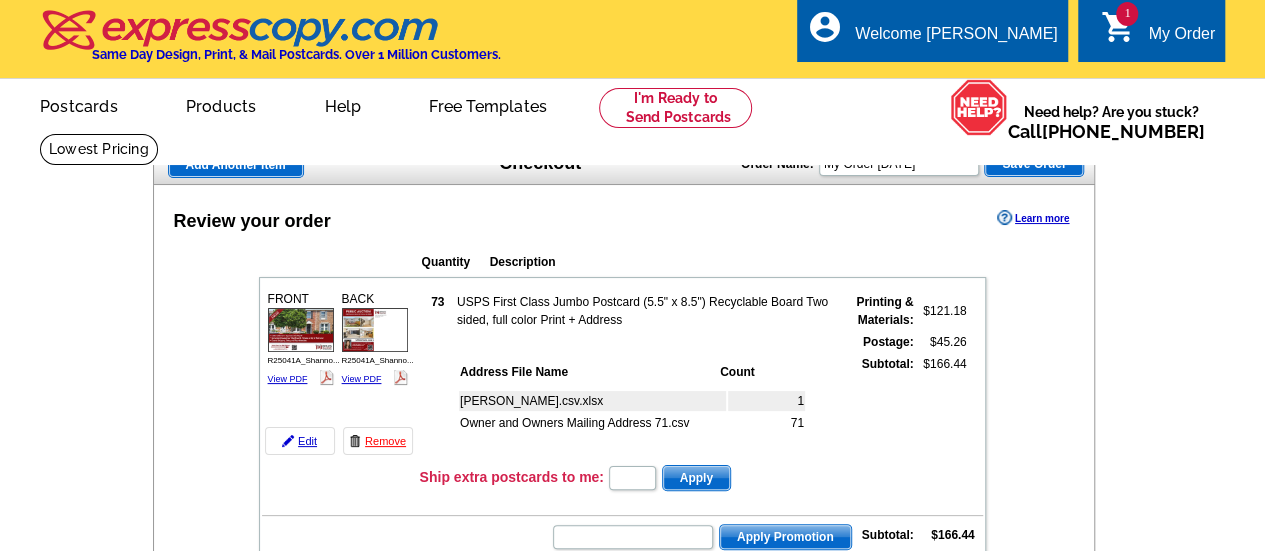 click at bounding box center (644, 342) 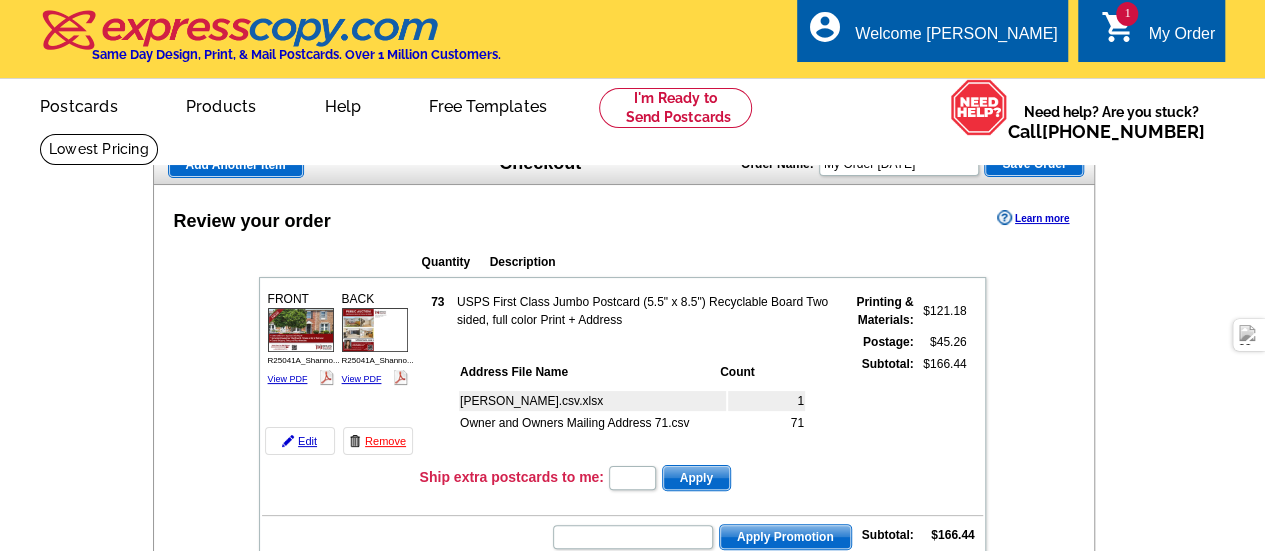 scroll, scrollTop: 200, scrollLeft: 0, axis: vertical 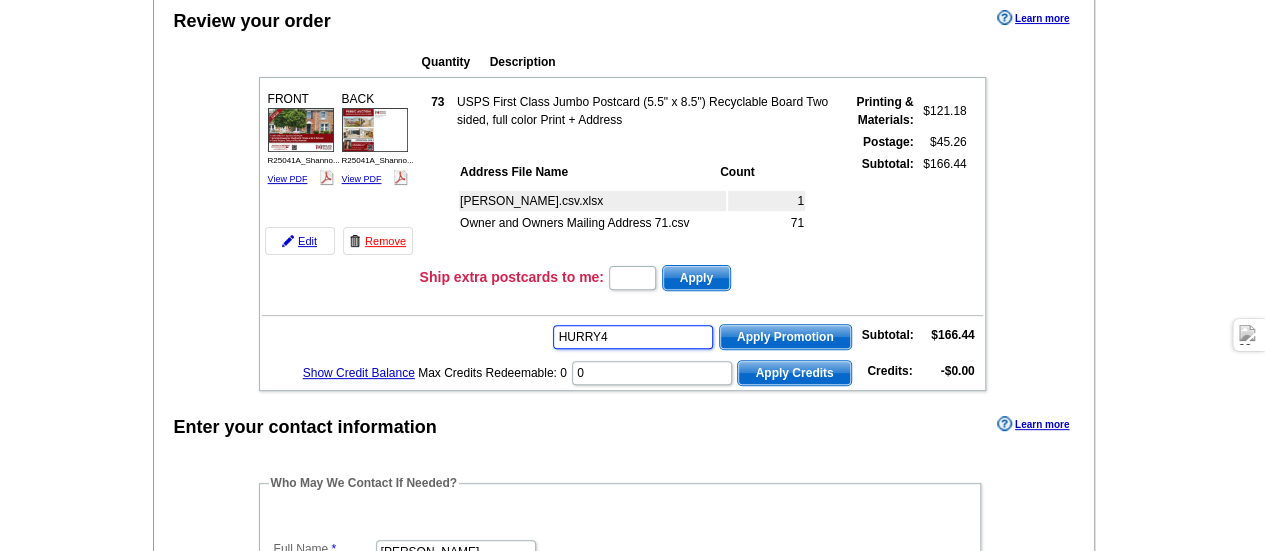 type on "HURRY40" 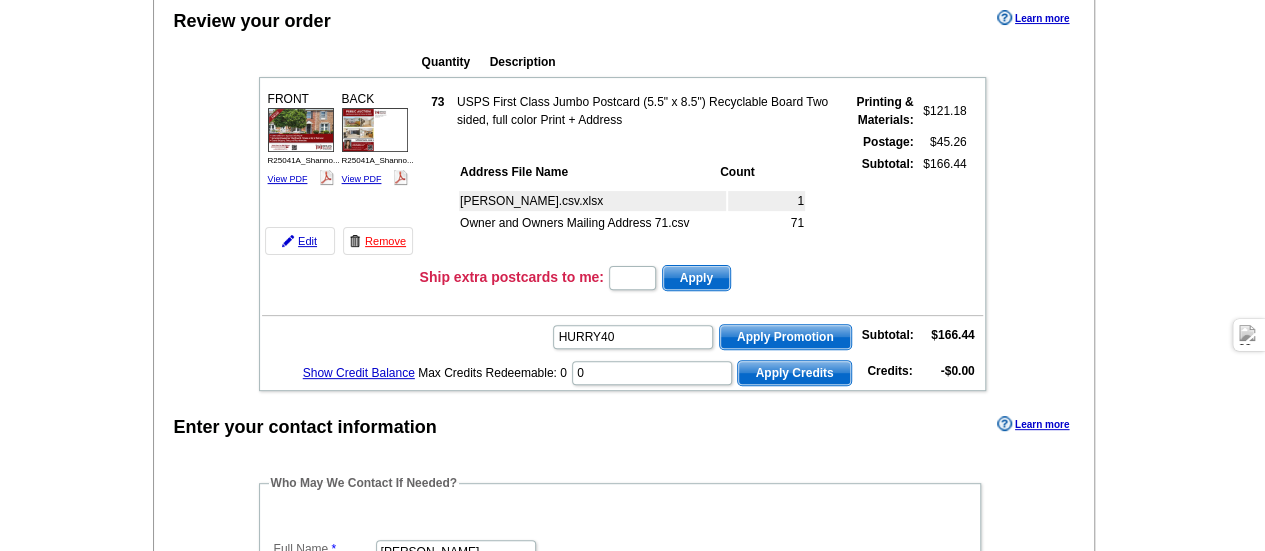 scroll, scrollTop: 0, scrollLeft: 0, axis: both 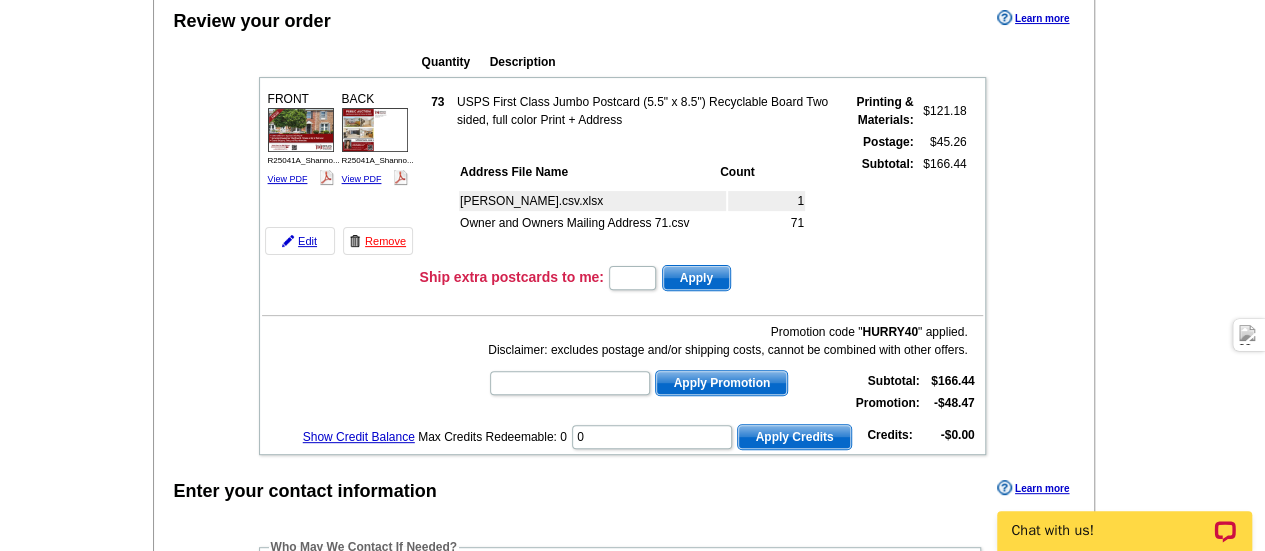 click at bounding box center [0, 1846] 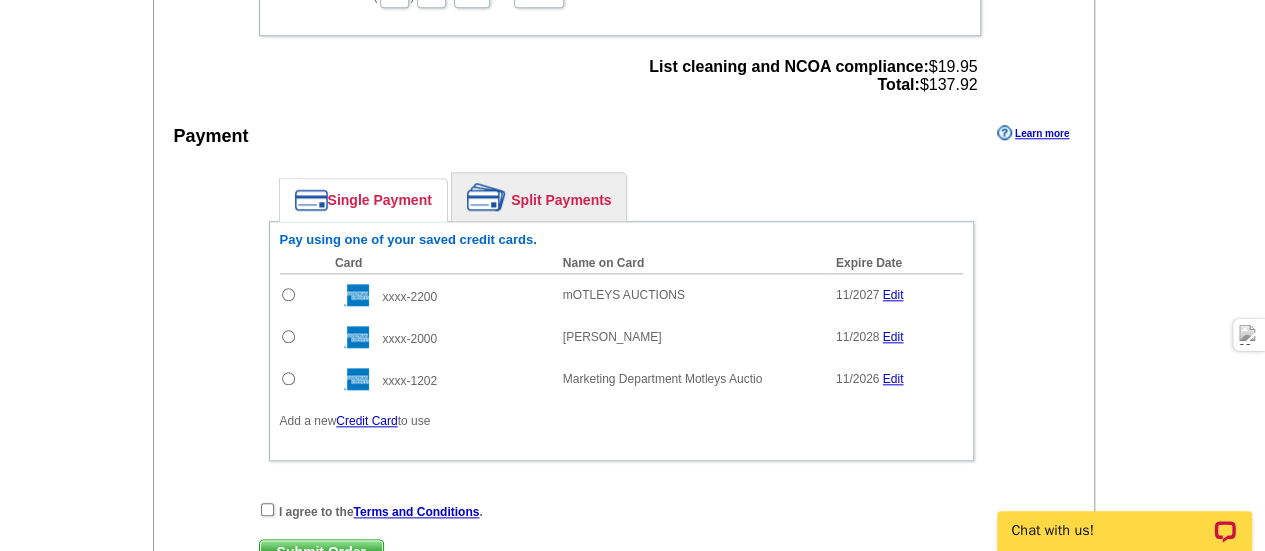 scroll, scrollTop: 900, scrollLeft: 0, axis: vertical 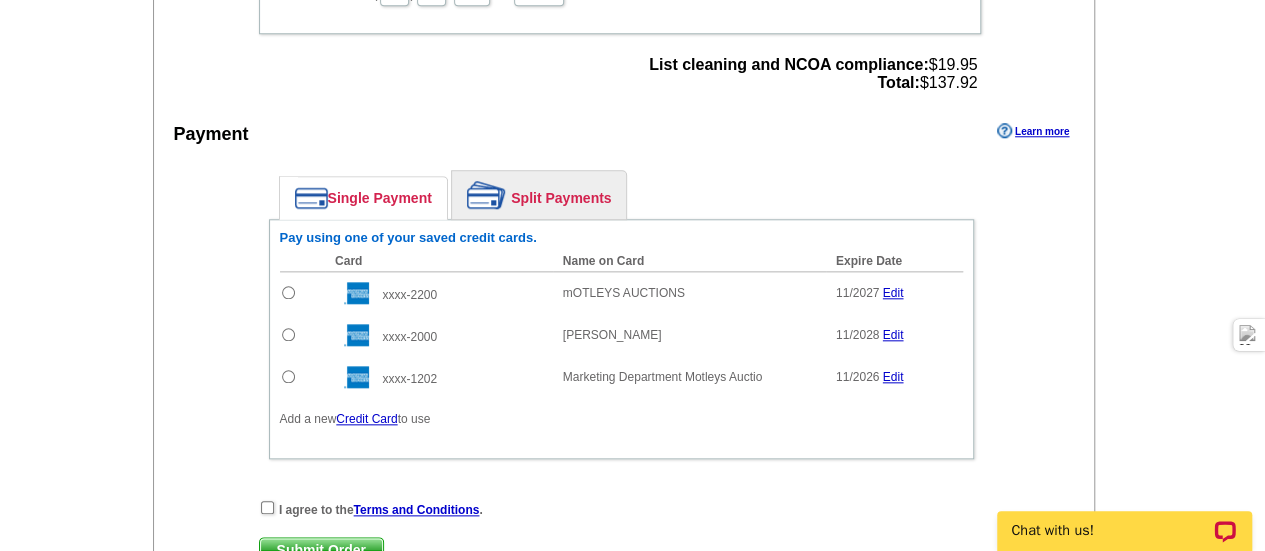 click at bounding box center [288, 292] 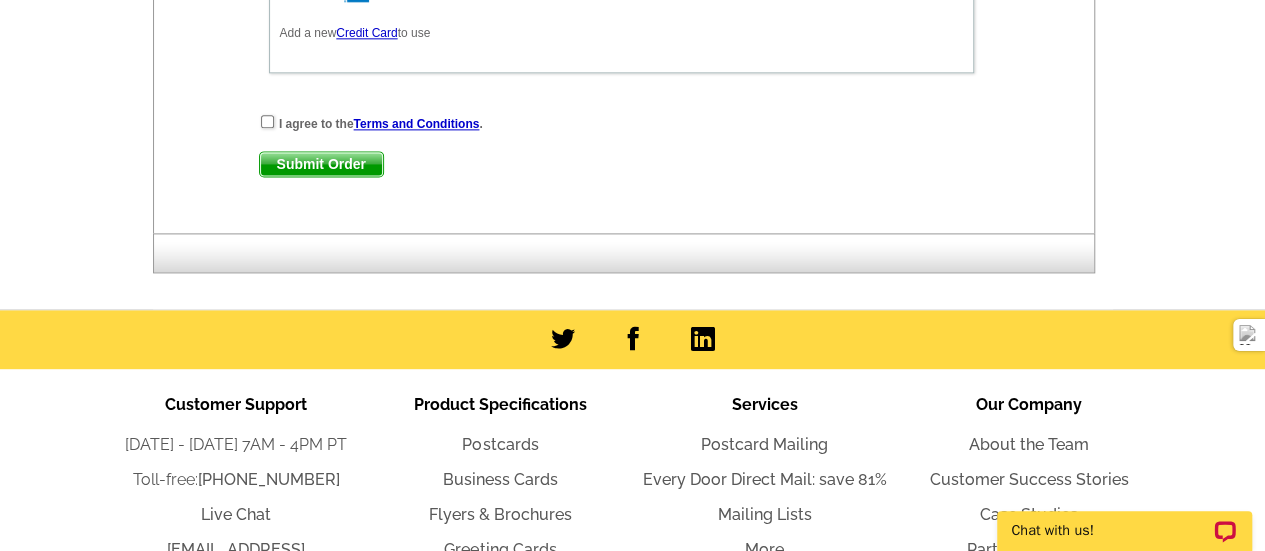 scroll, scrollTop: 1300, scrollLeft: 0, axis: vertical 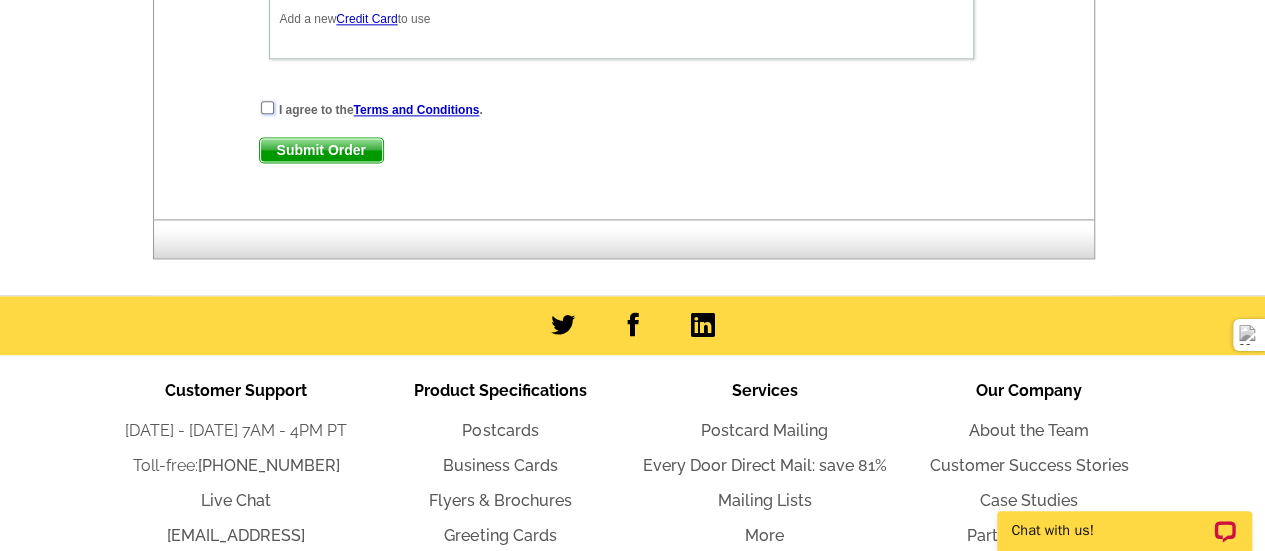click at bounding box center (267, 107) 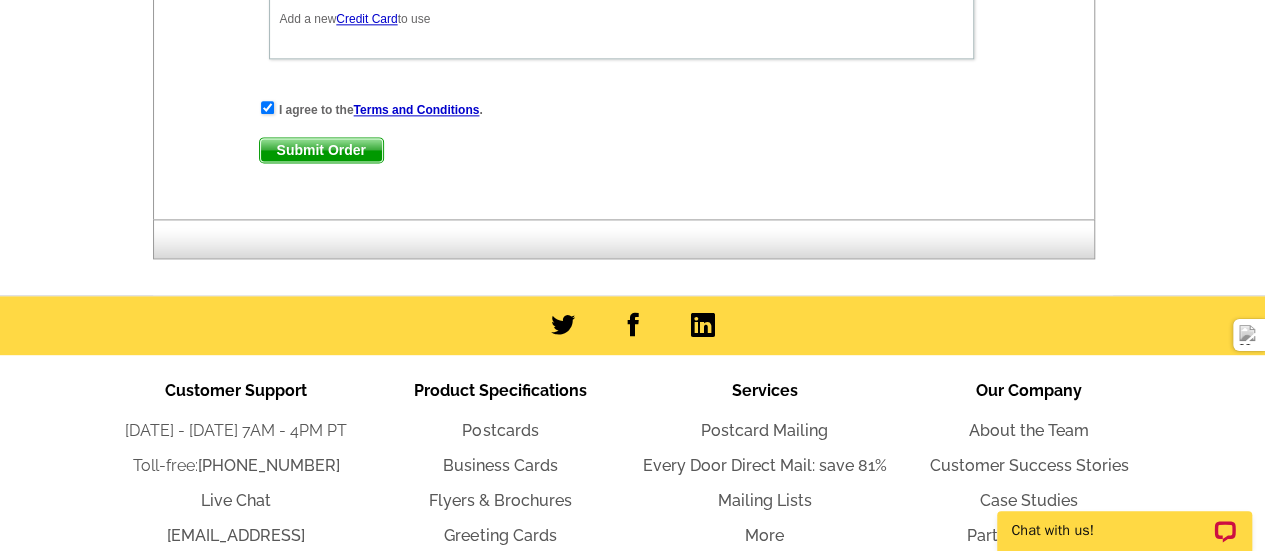 click on "Submit Order" at bounding box center (321, 150) 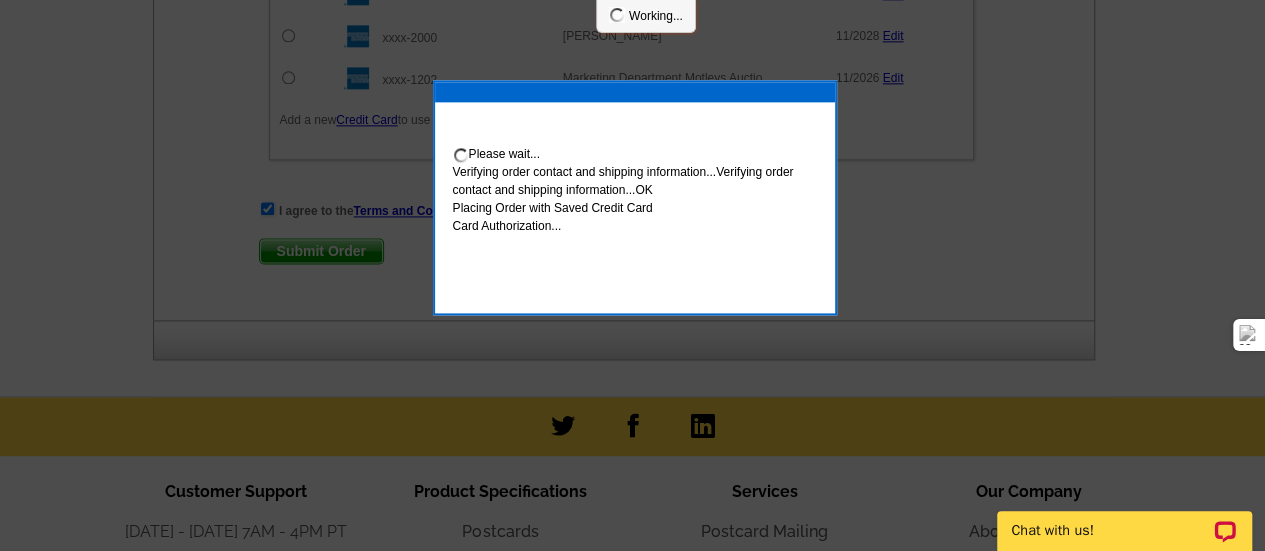 scroll, scrollTop: 1401, scrollLeft: 0, axis: vertical 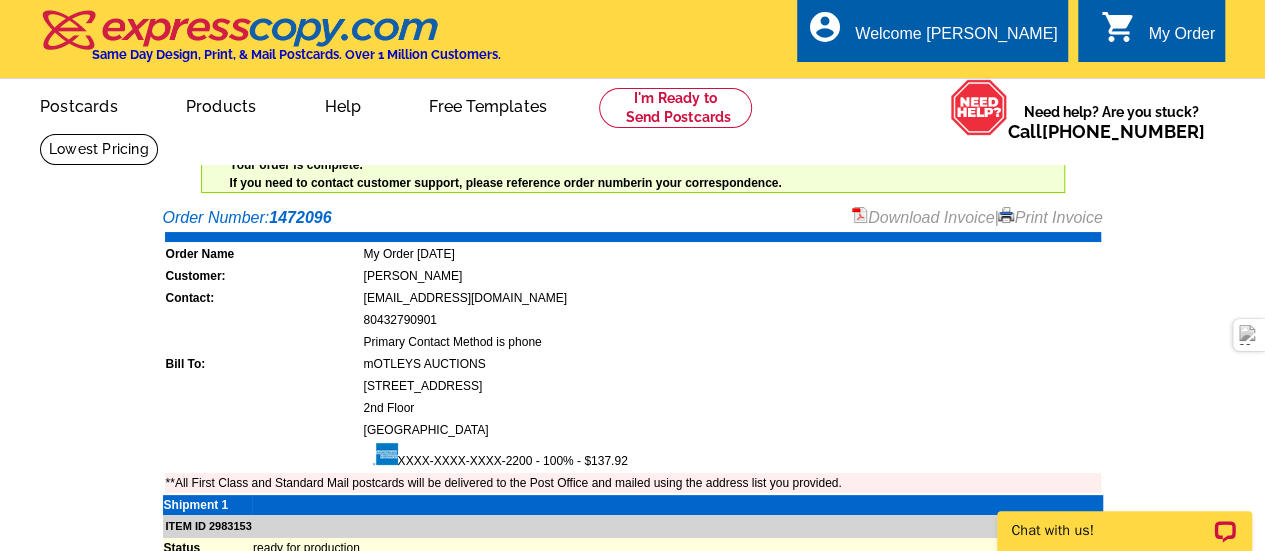 click on "Download Invoice" at bounding box center (923, 217) 